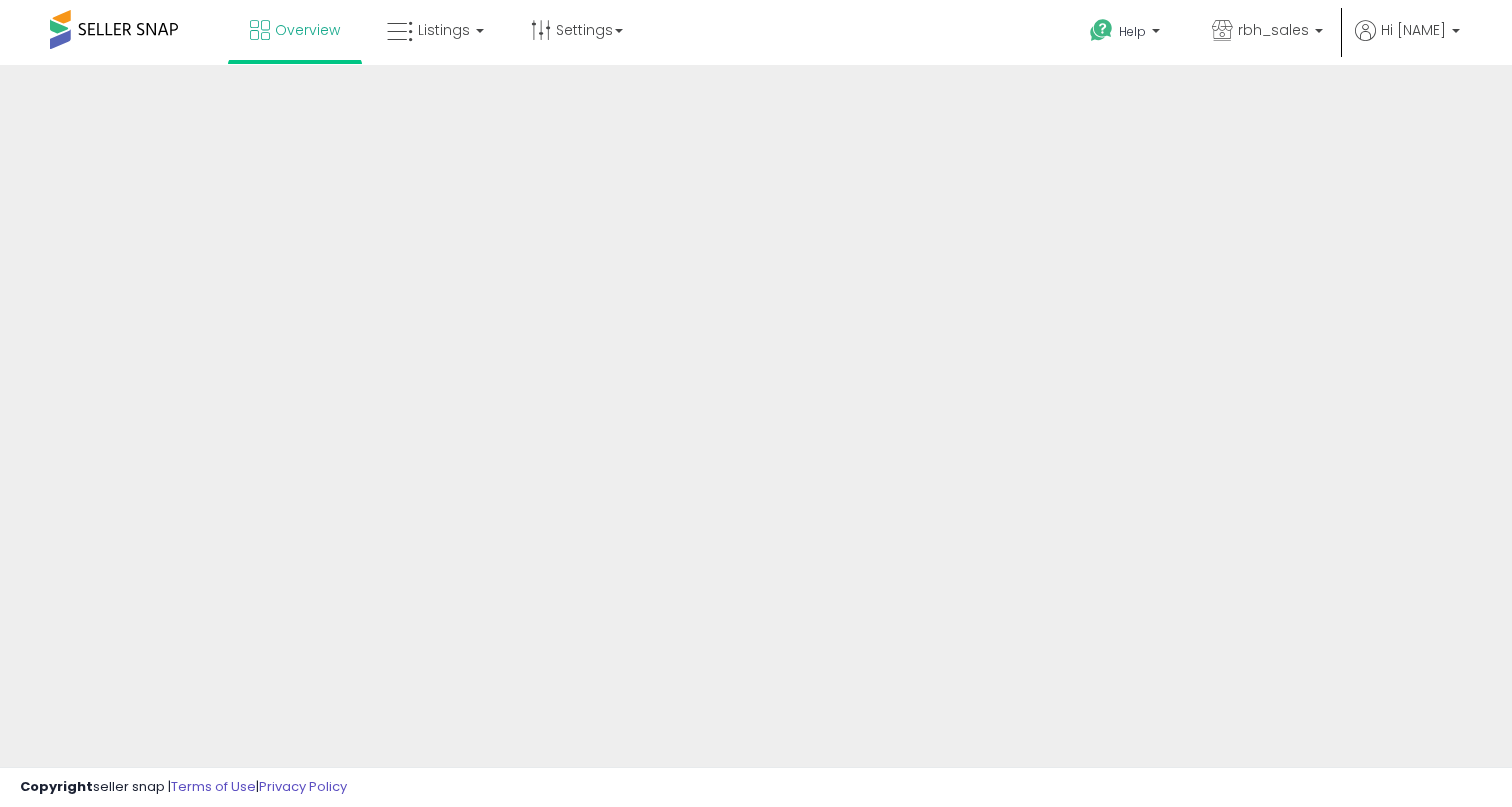 scroll, scrollTop: 0, scrollLeft: 0, axis: both 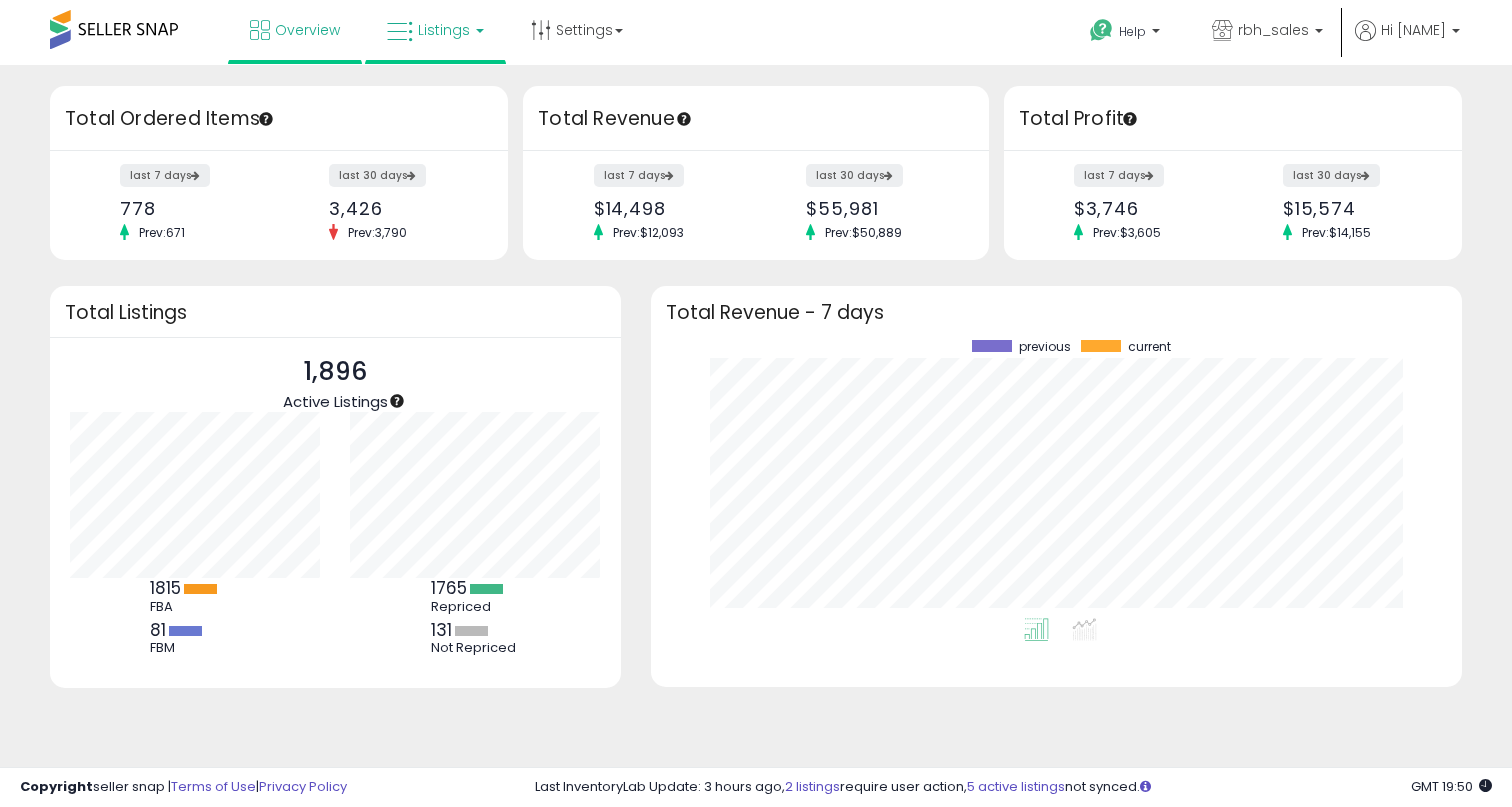 click on "Listings" at bounding box center (444, 30) 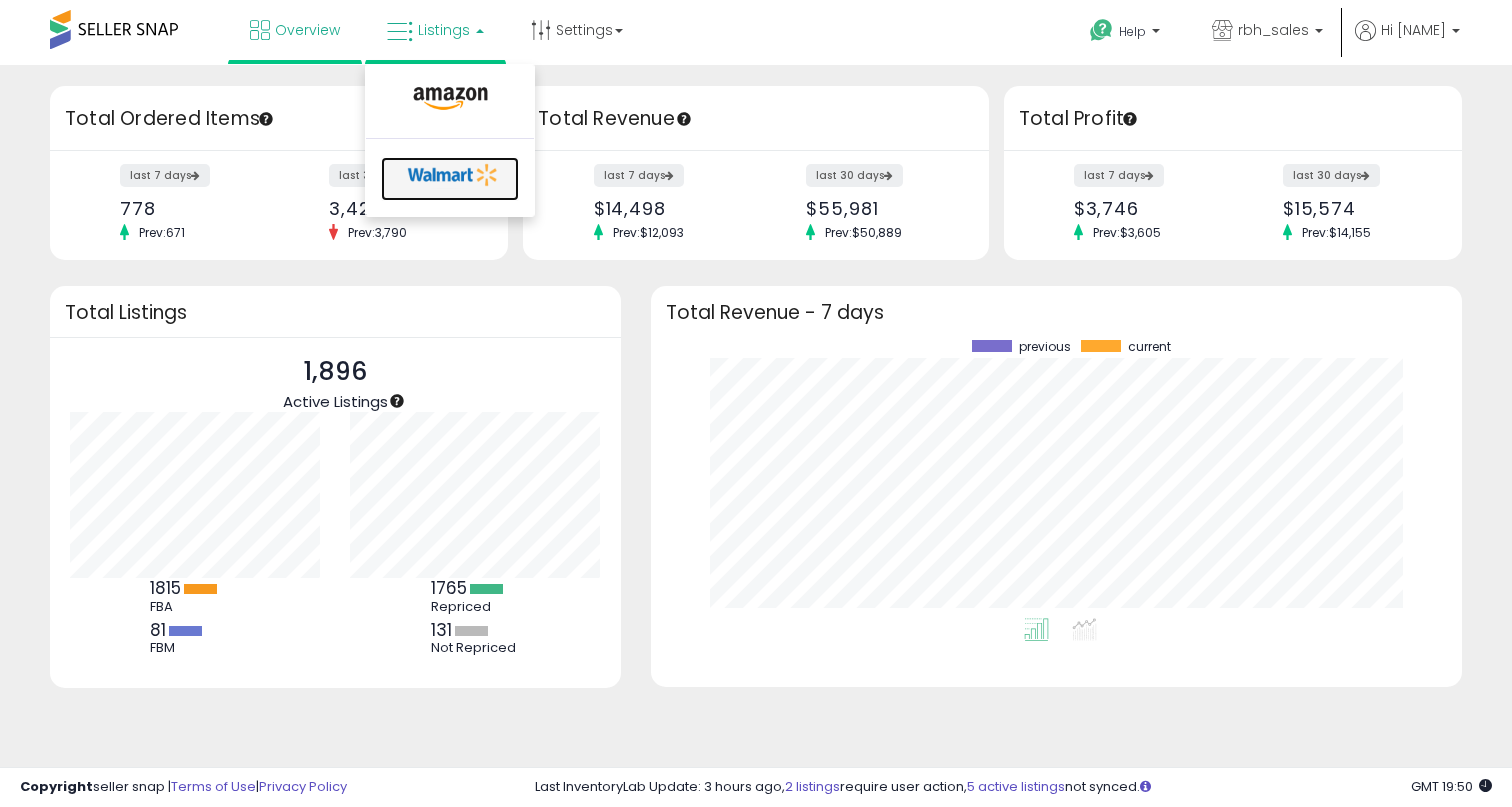 click at bounding box center [453, 175] 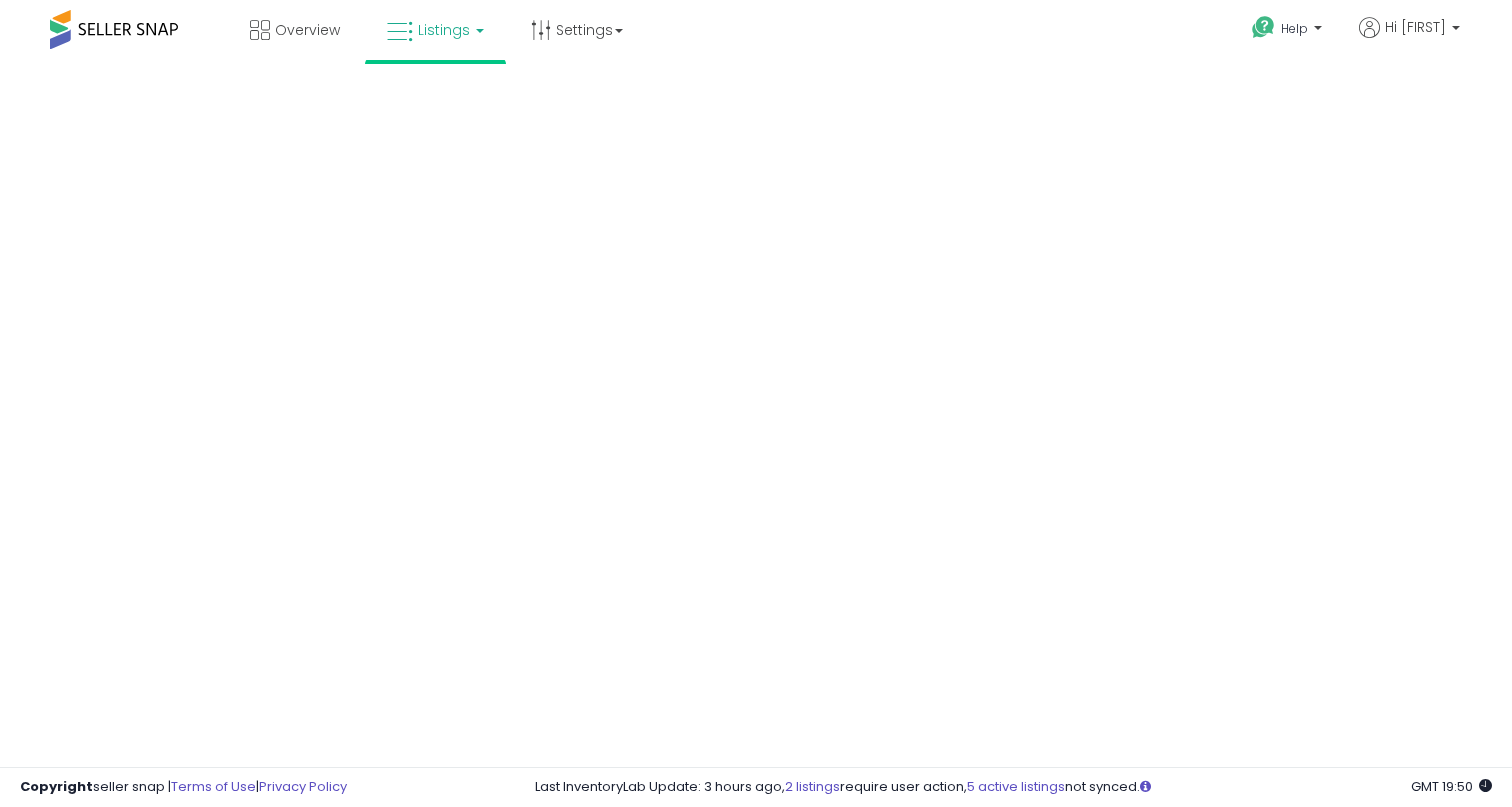 scroll, scrollTop: 0, scrollLeft: 0, axis: both 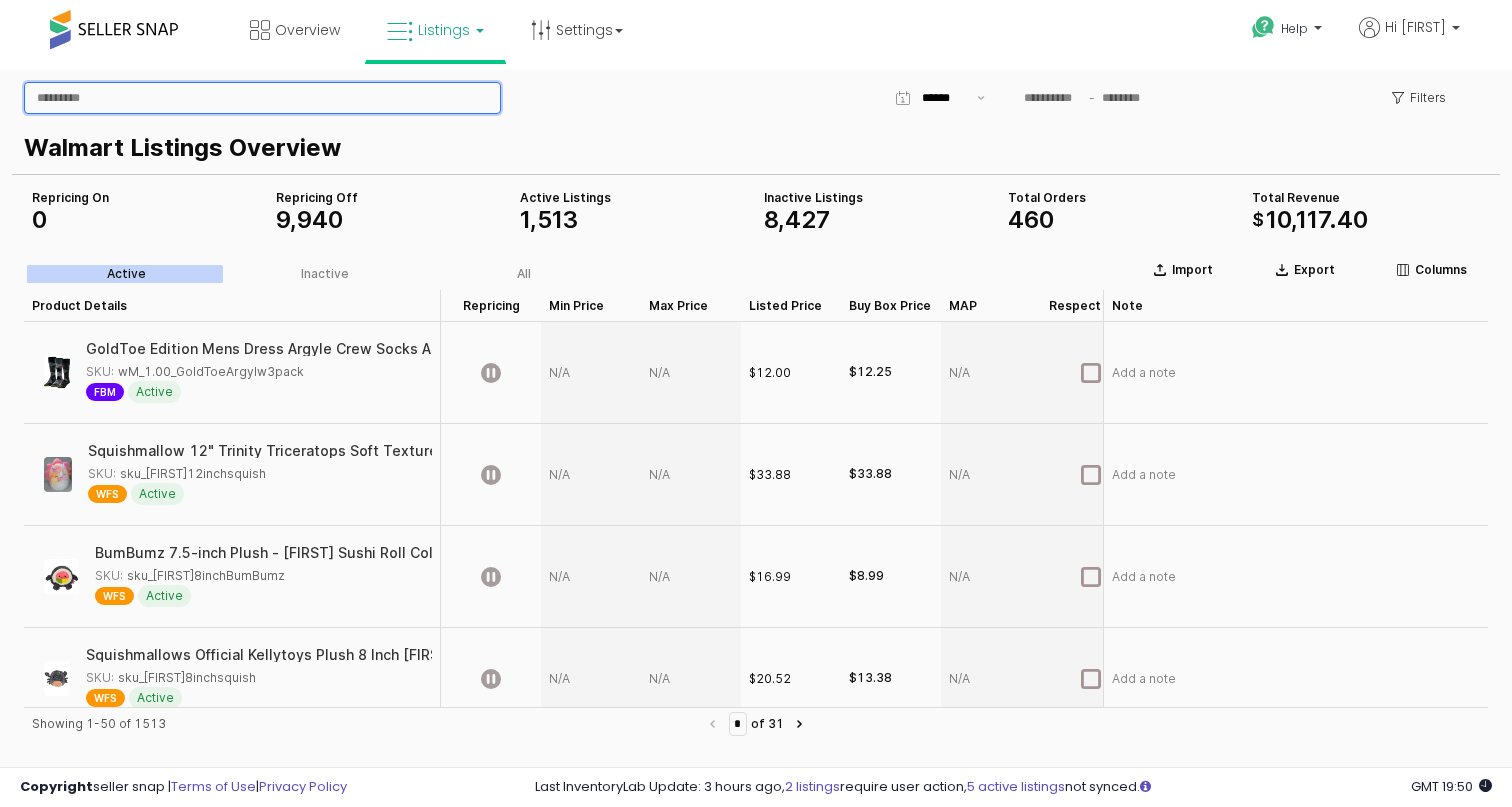 click at bounding box center (262, 98) 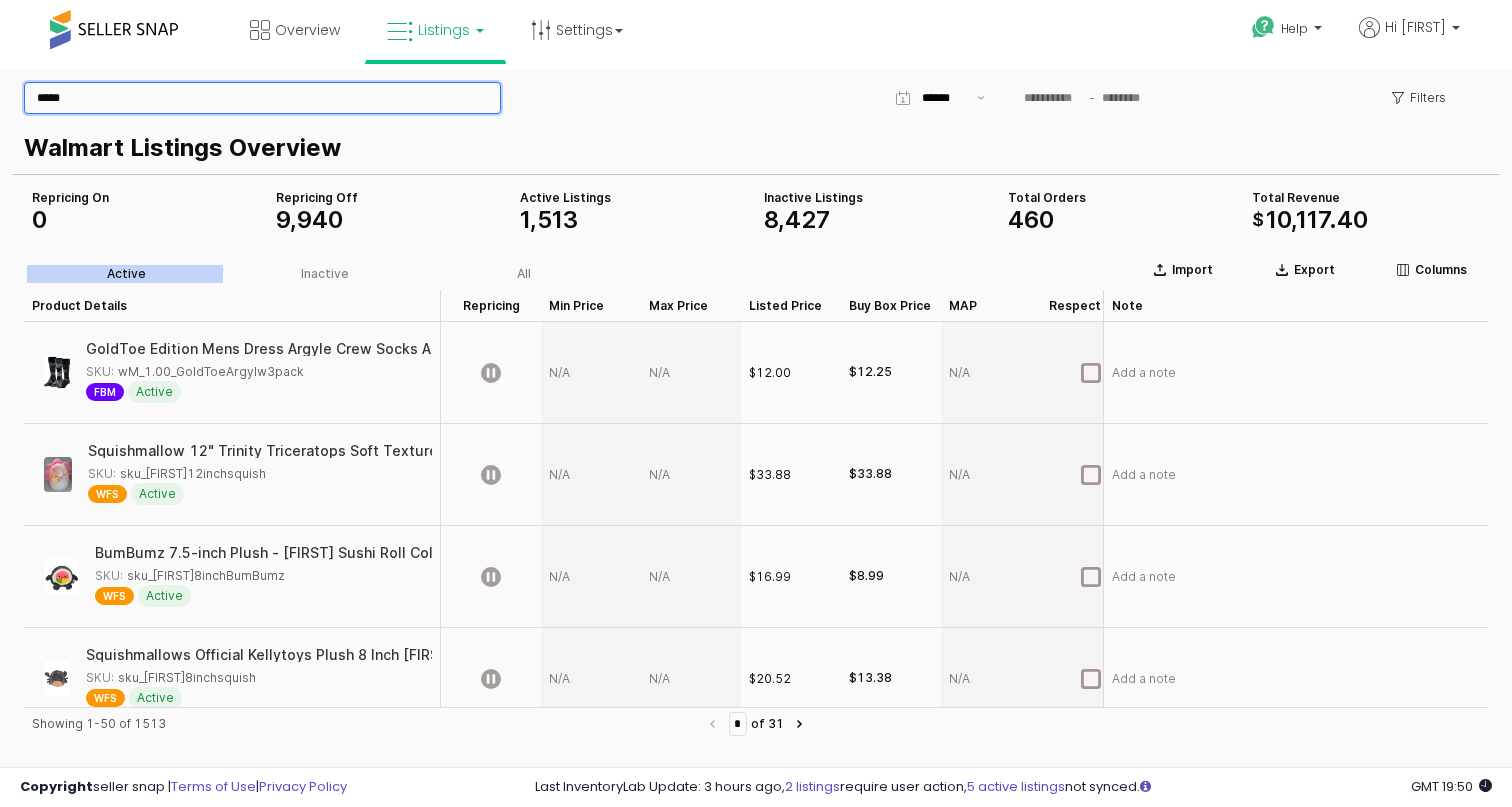 type on "*****" 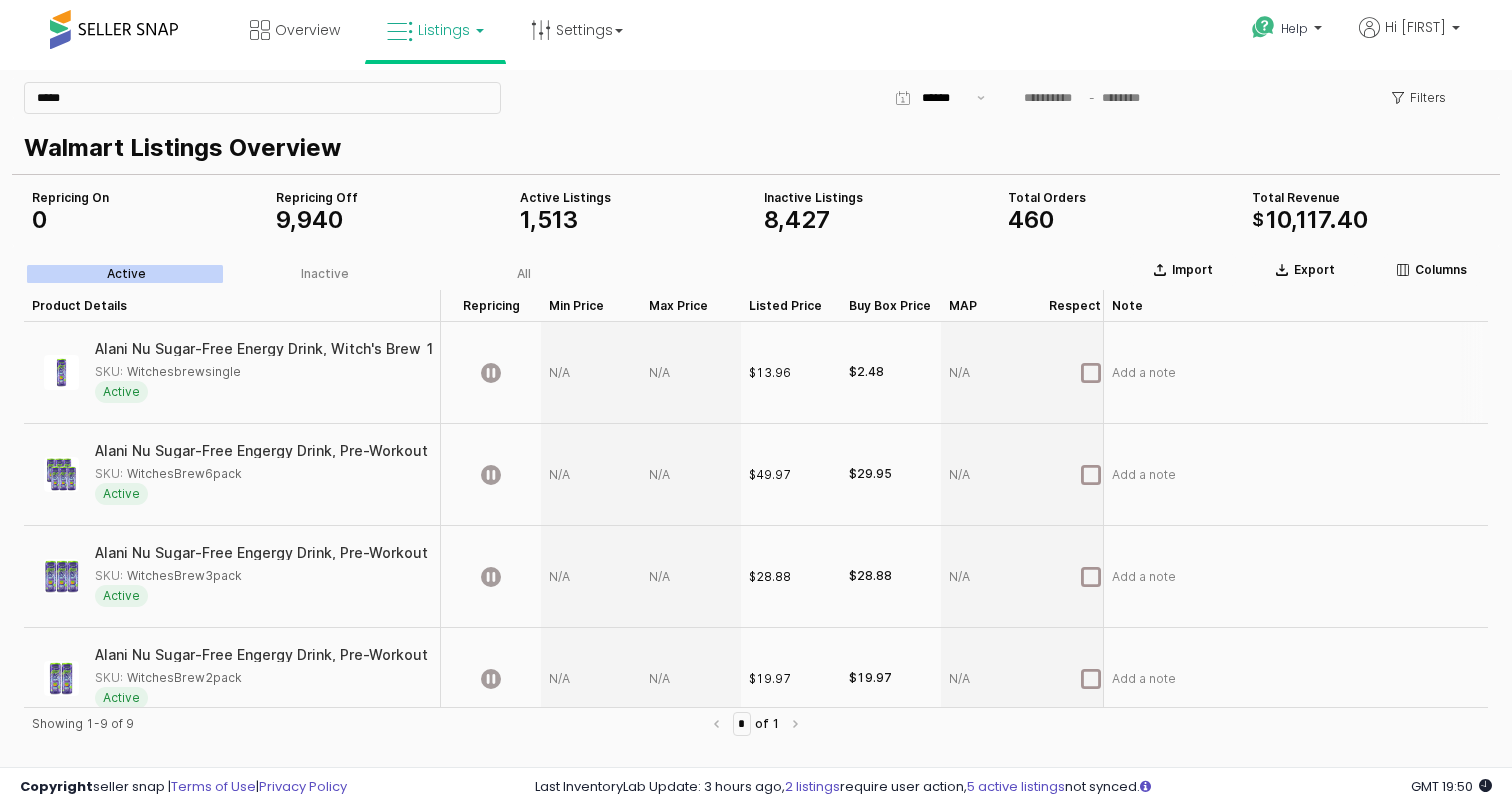 click at bounding box center (591, 373) 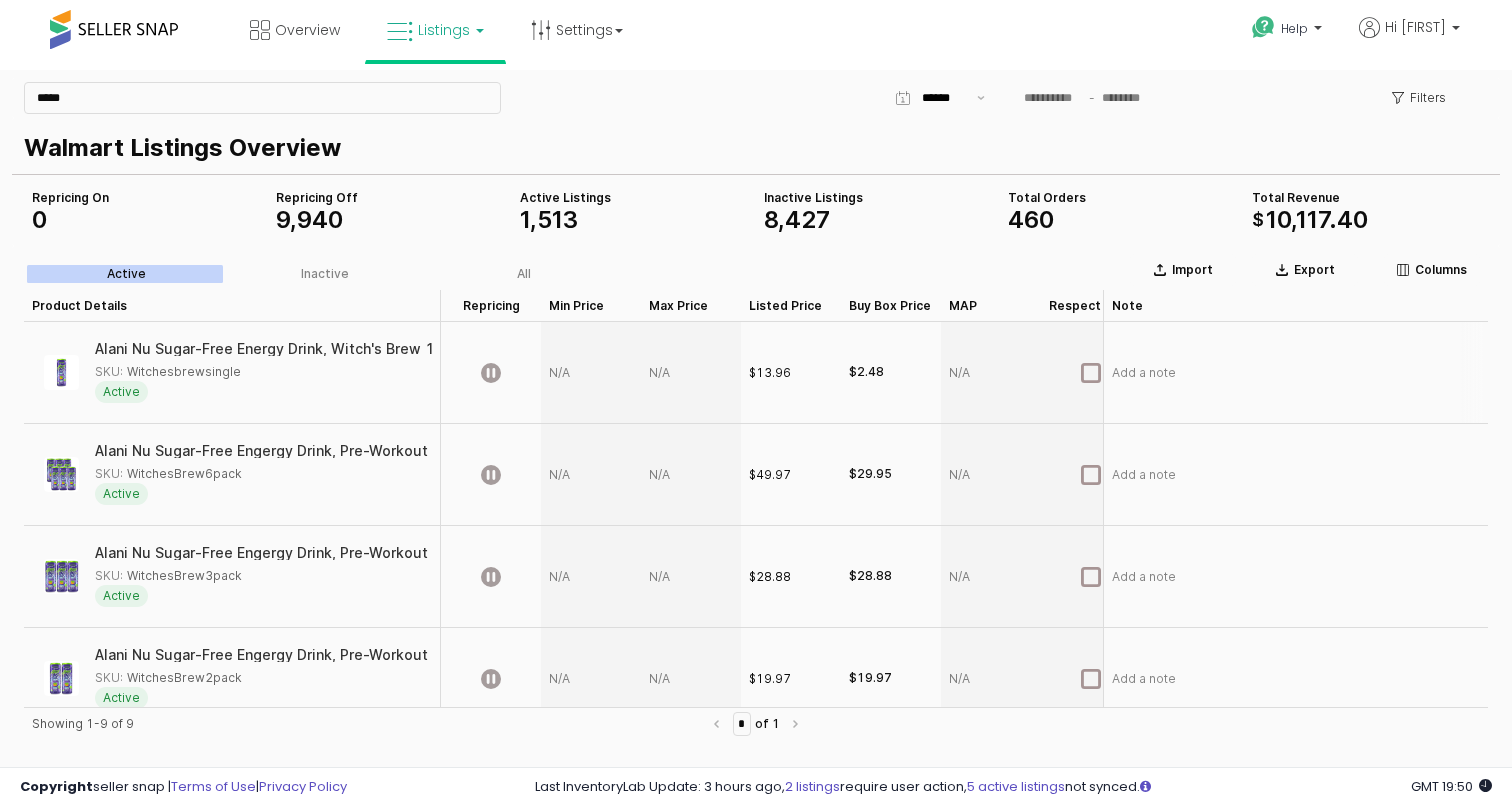 click at bounding box center (591, 373) 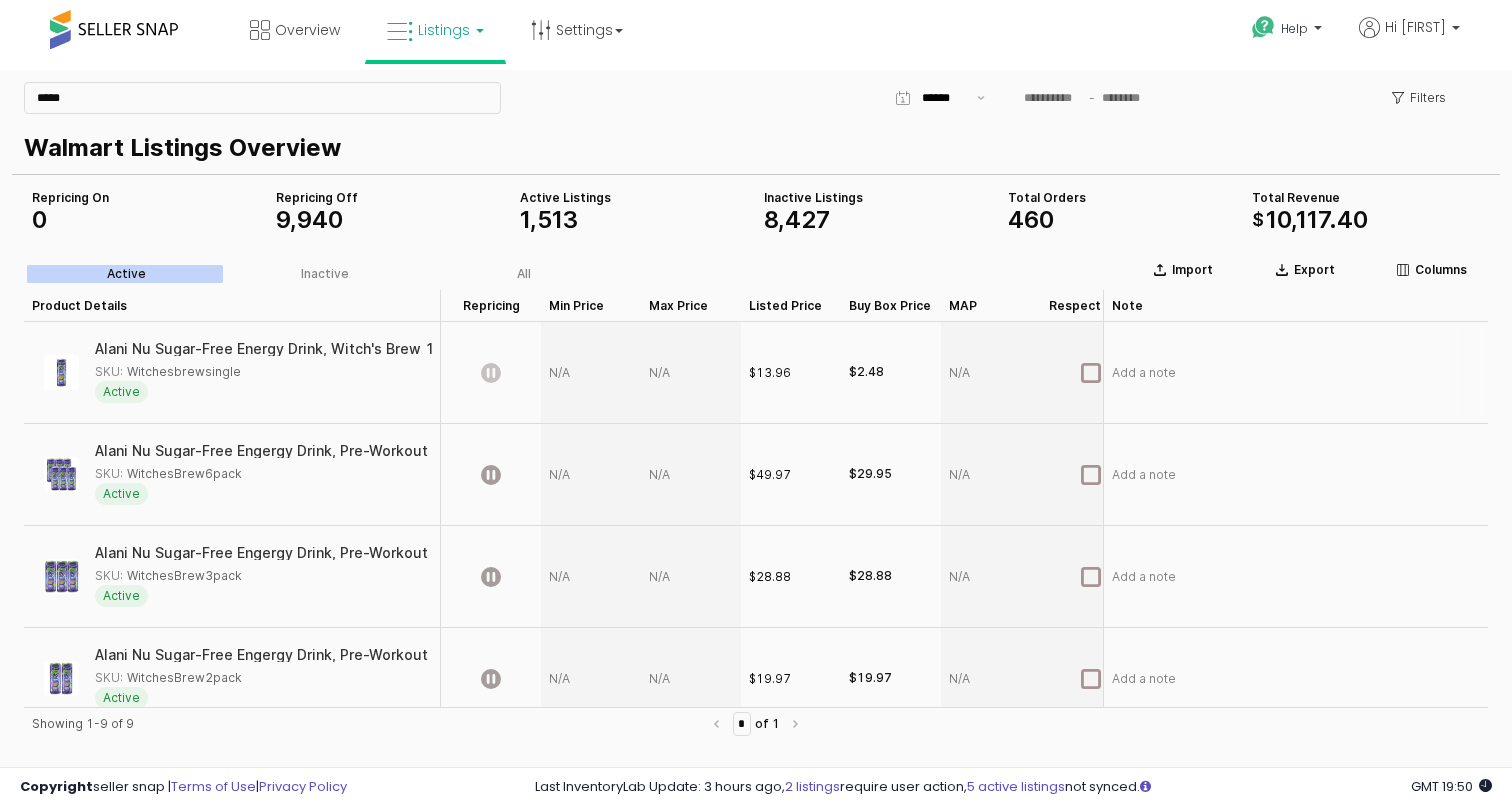 click 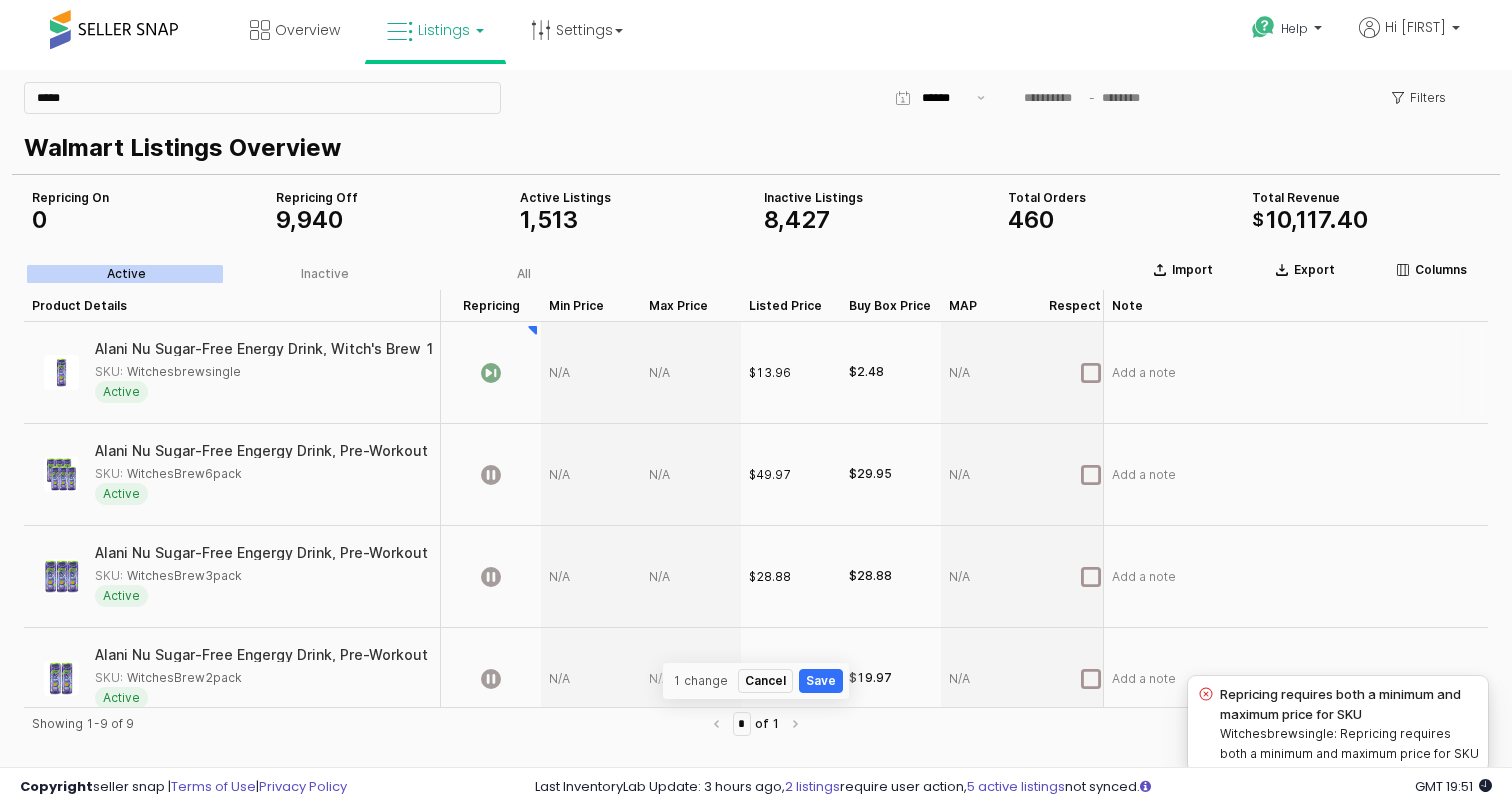 click at bounding box center [591, 373] 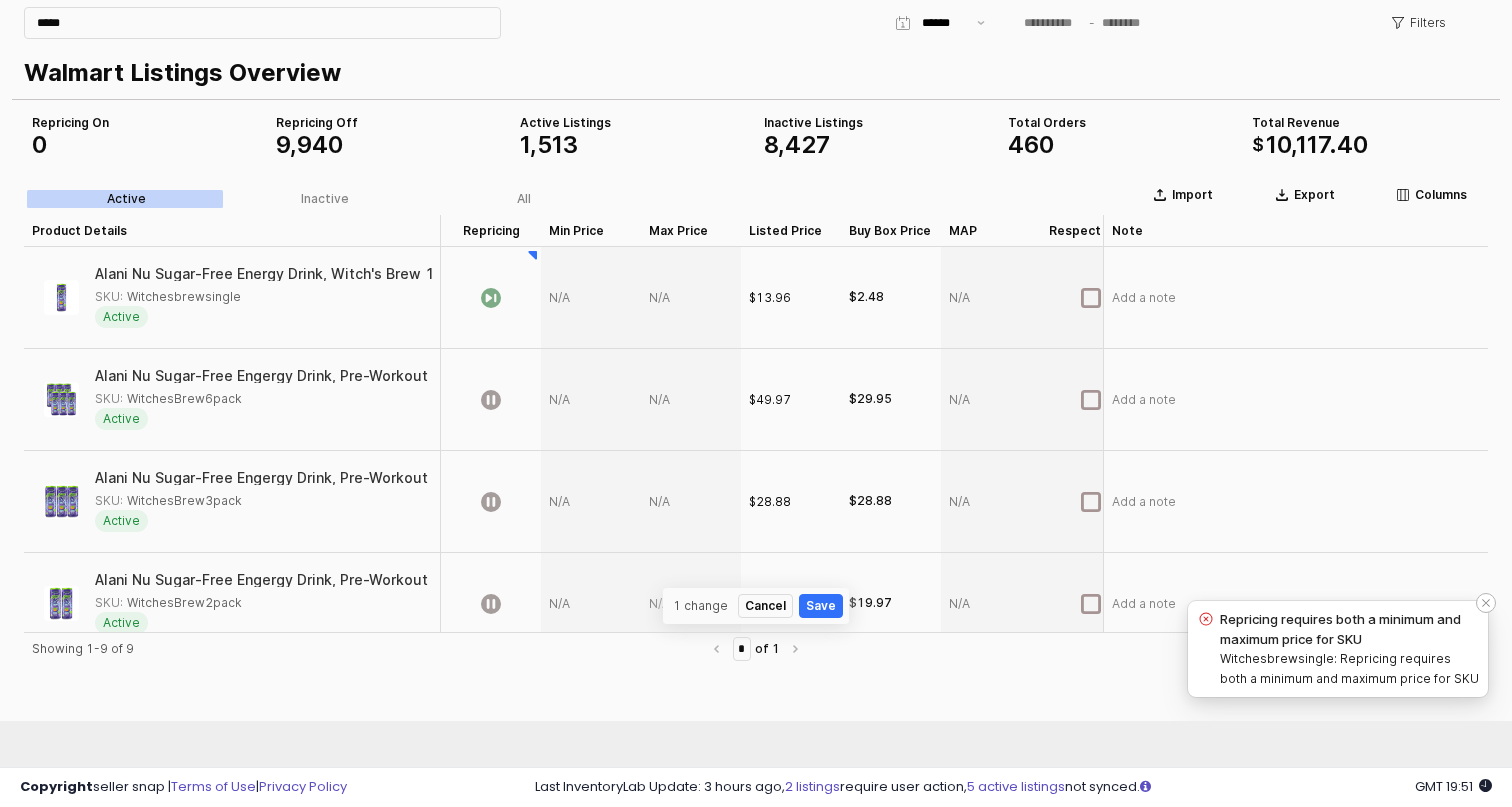 scroll, scrollTop: 83, scrollLeft: 0, axis: vertical 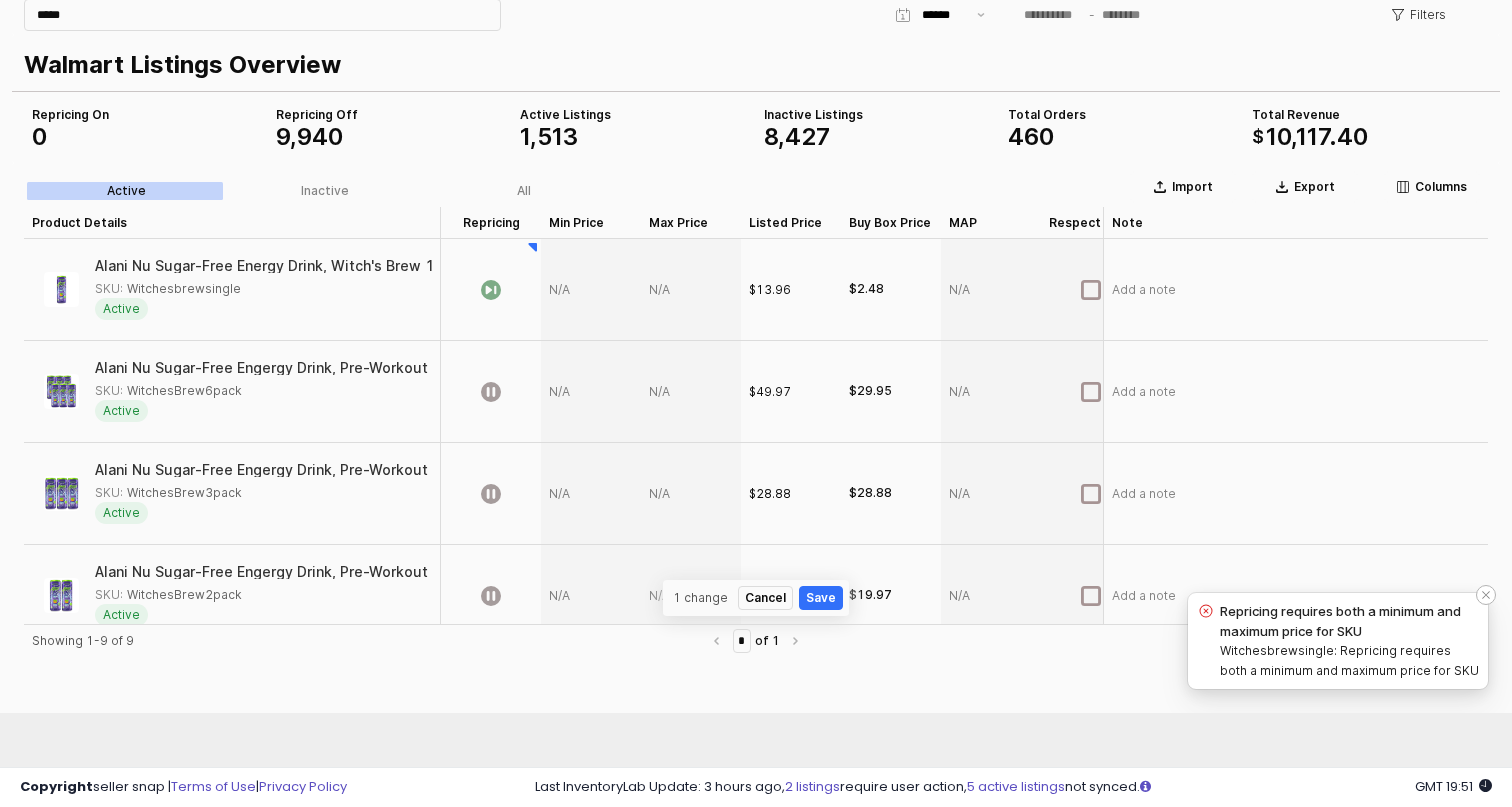 click 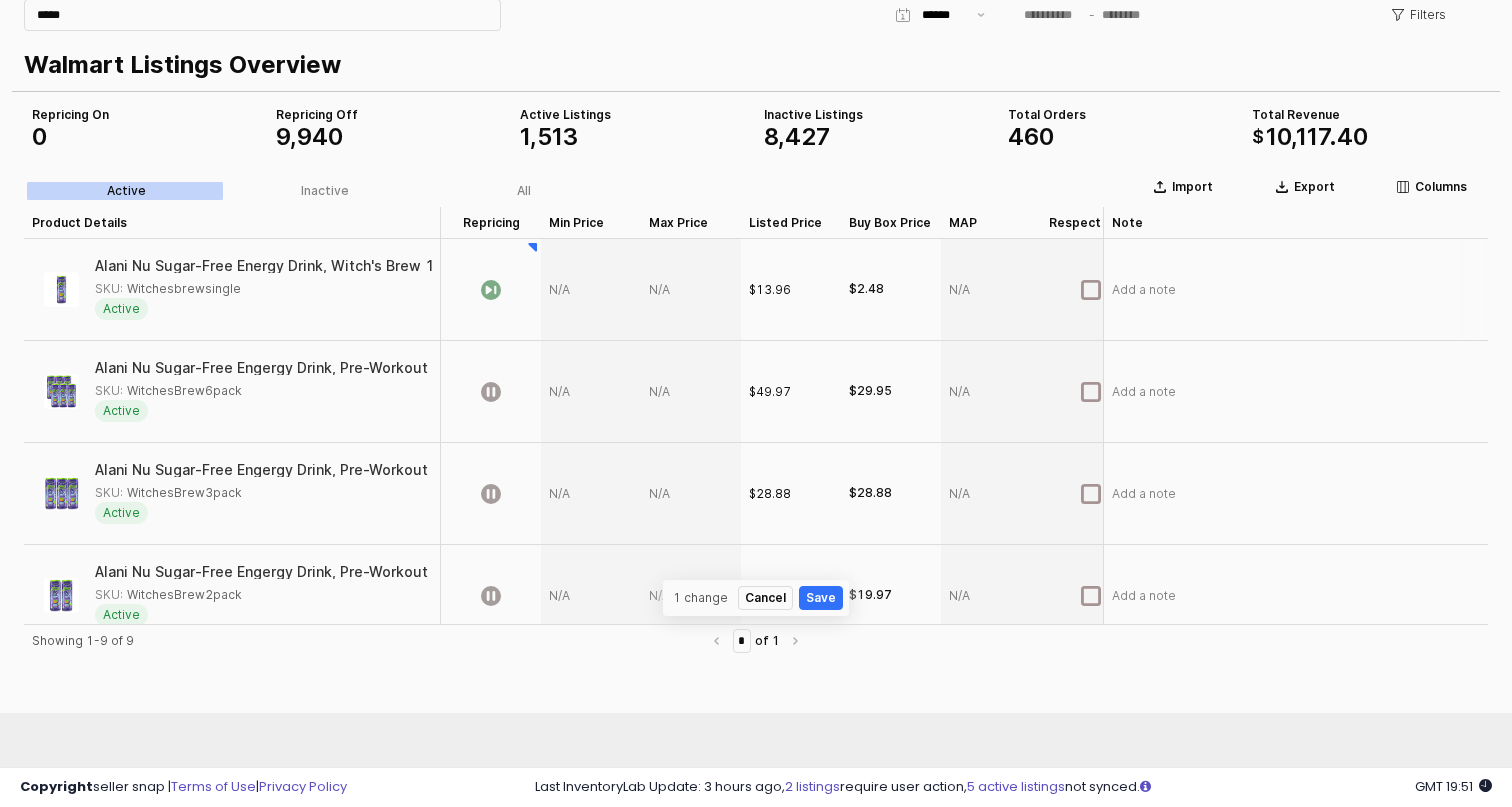 click at bounding box center [591, 290] 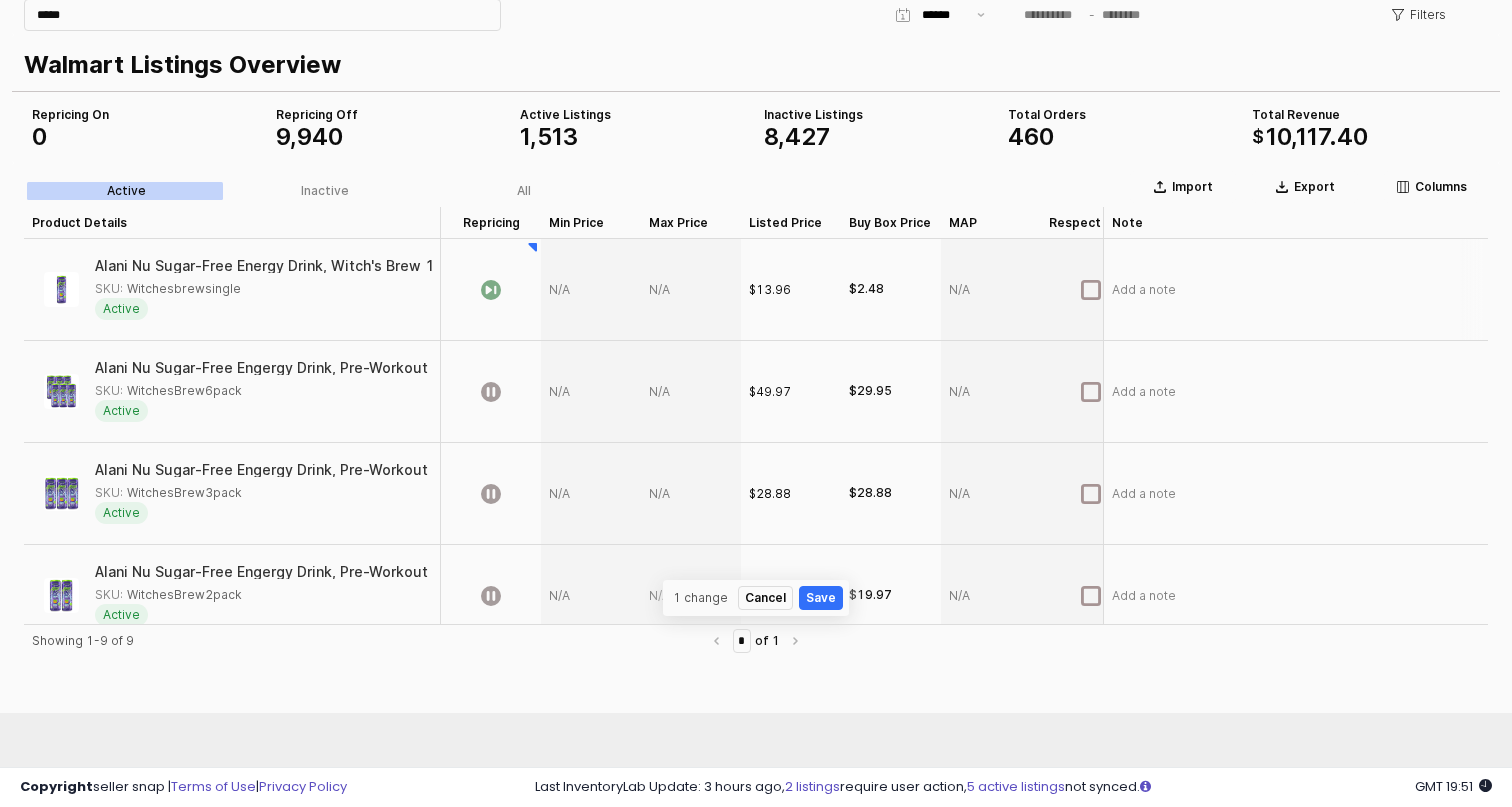 click at bounding box center (591, 290) 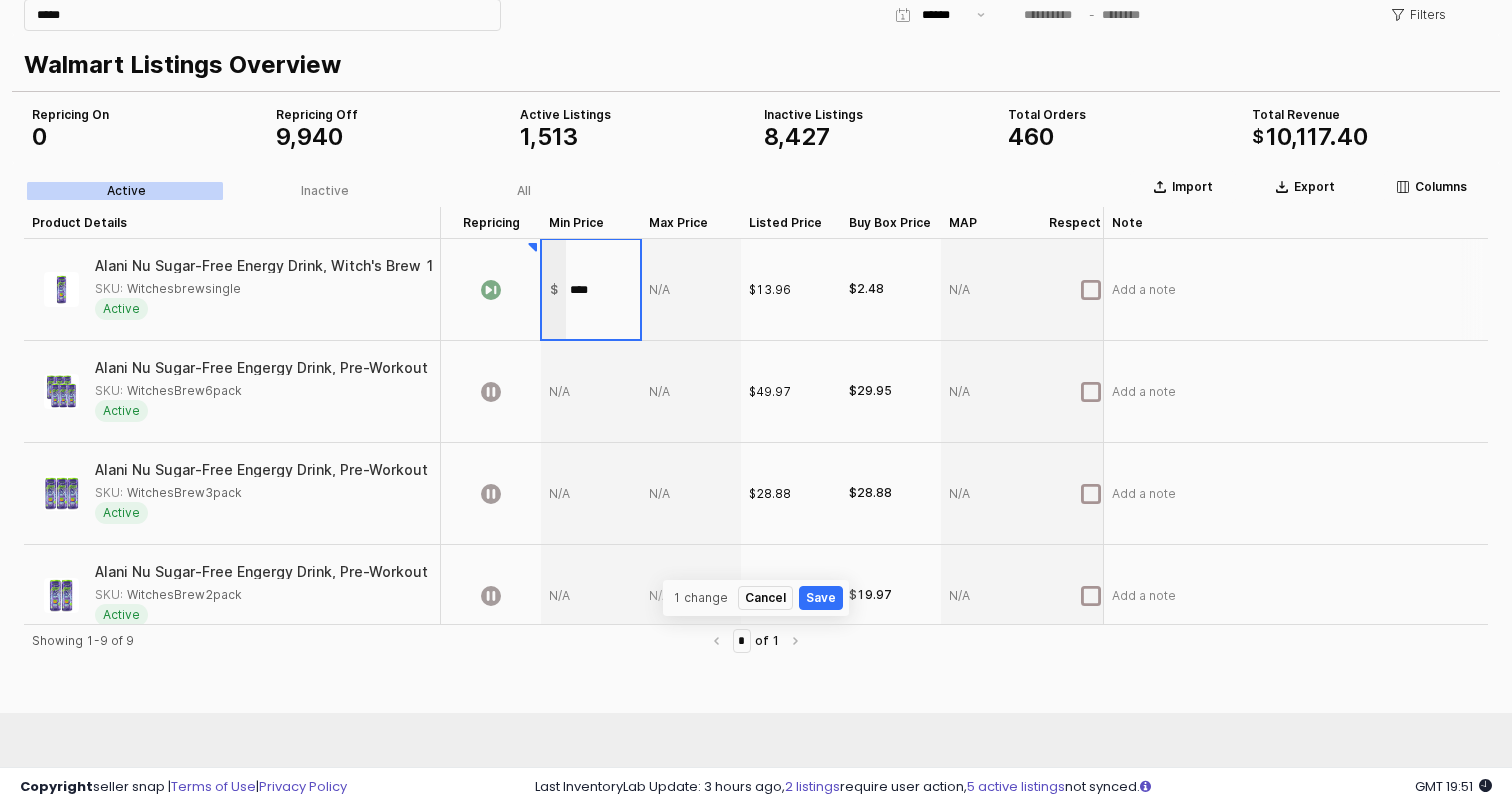 type on "*****" 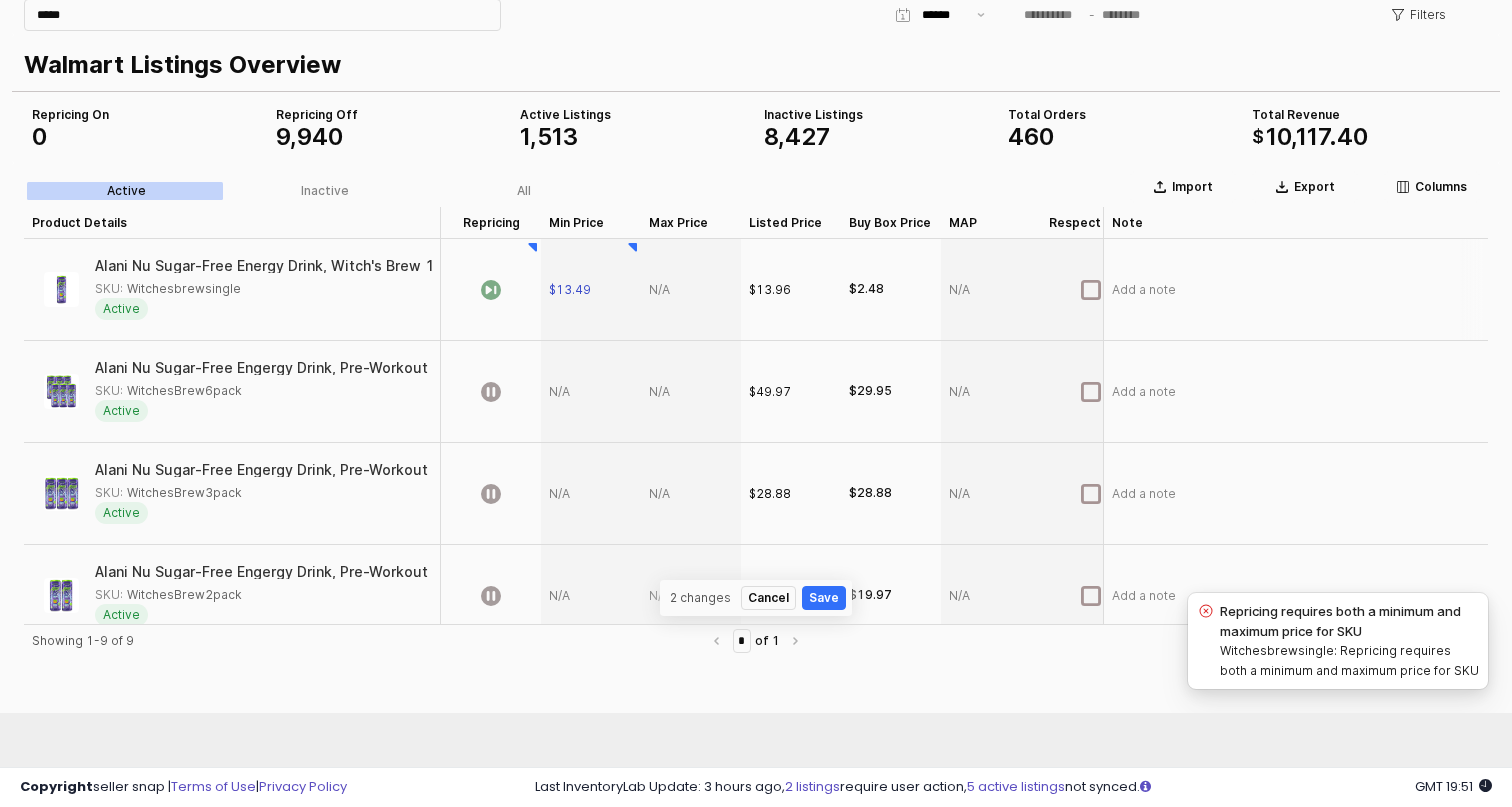 click at bounding box center (691, 290) 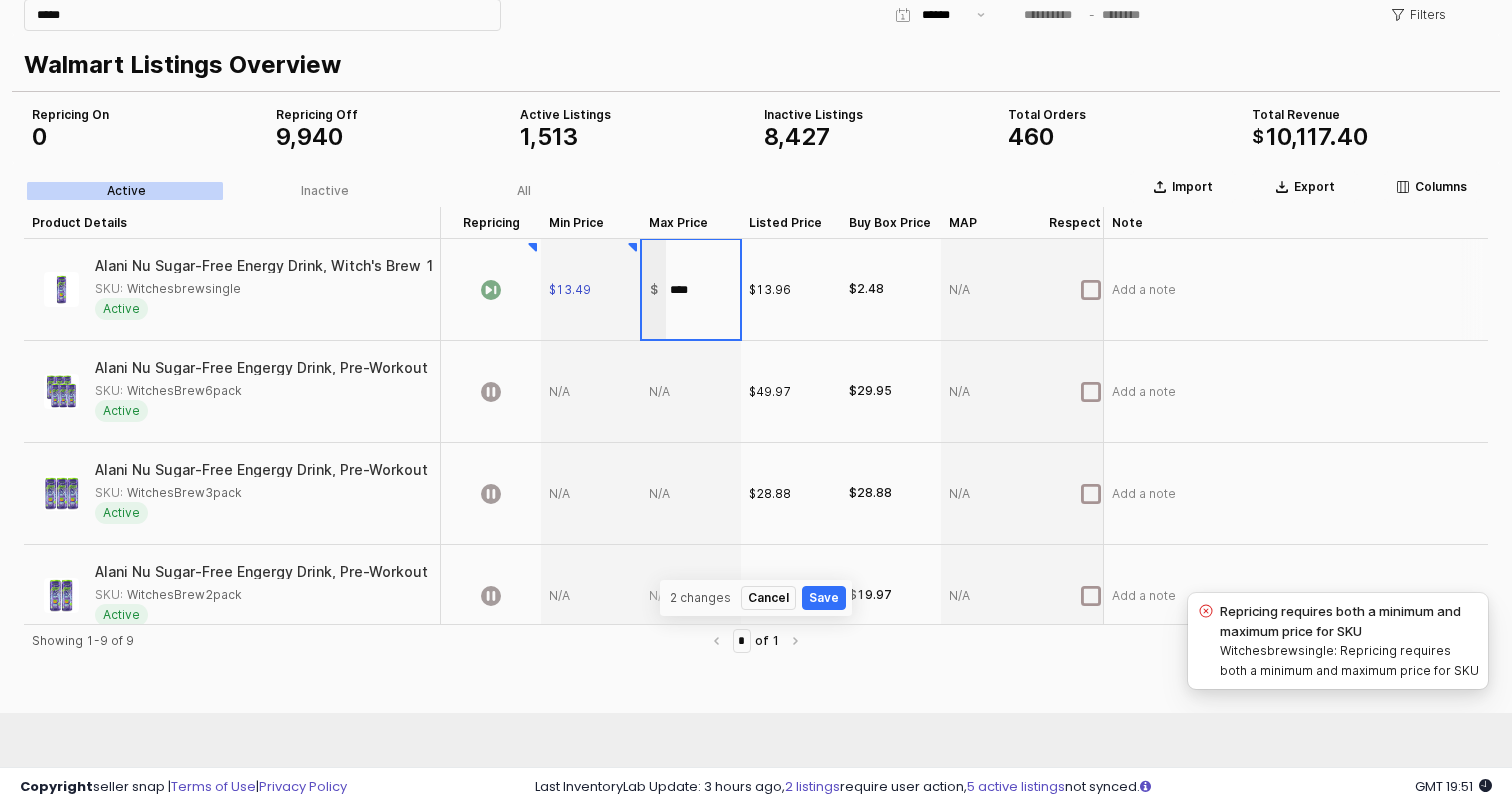type on "*****" 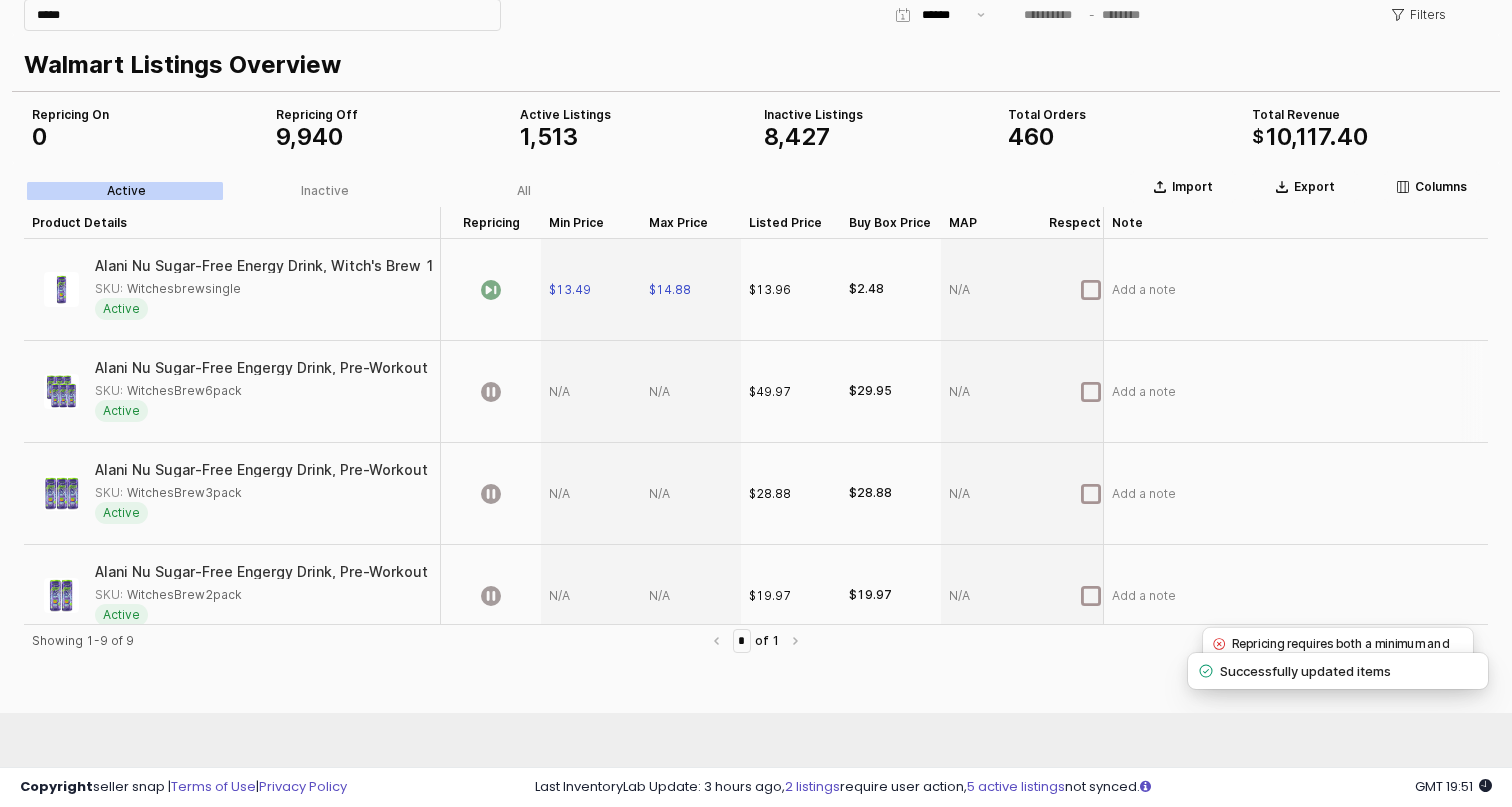 click at bounding box center [591, 392] 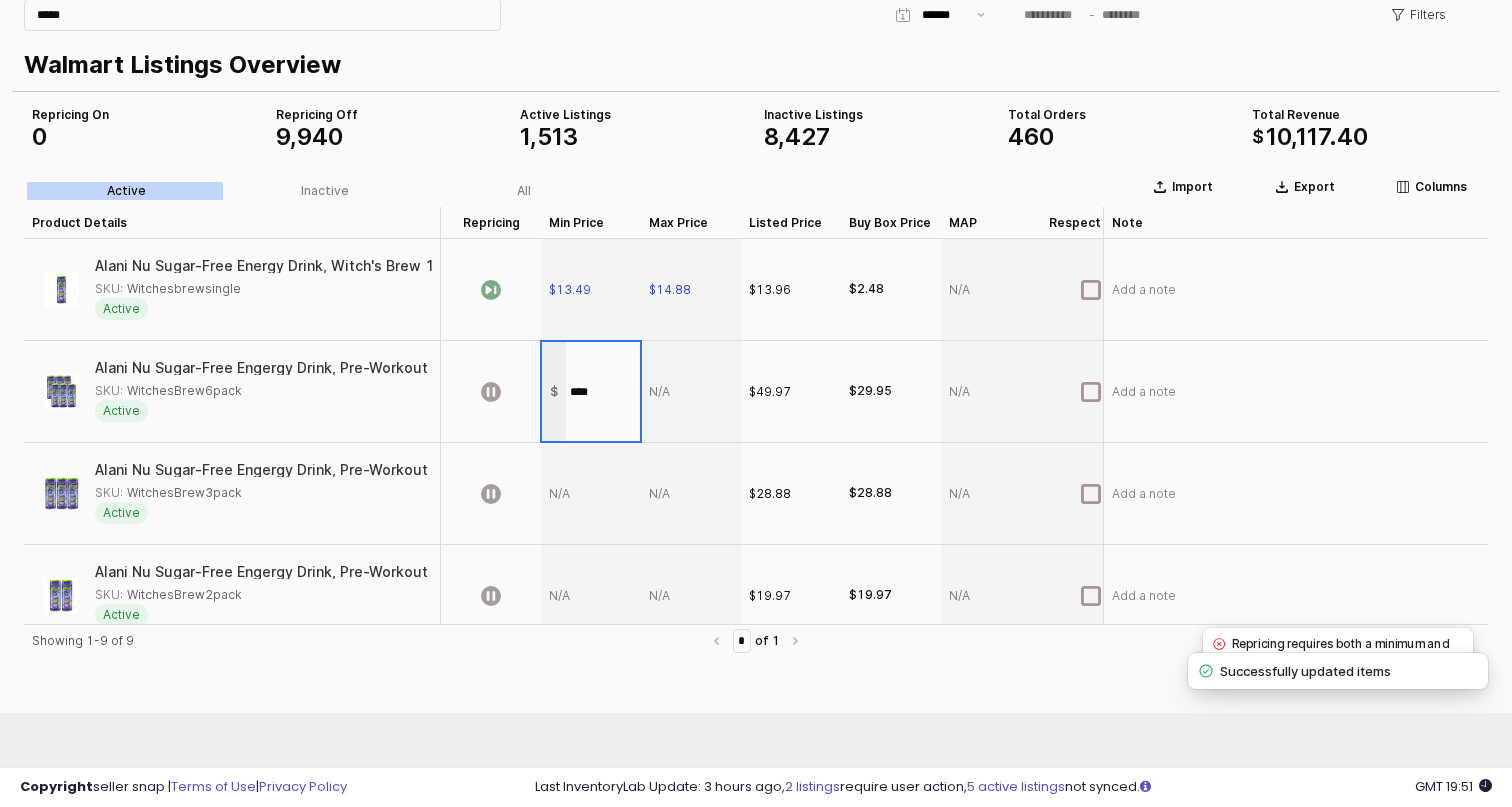 type on "*****" 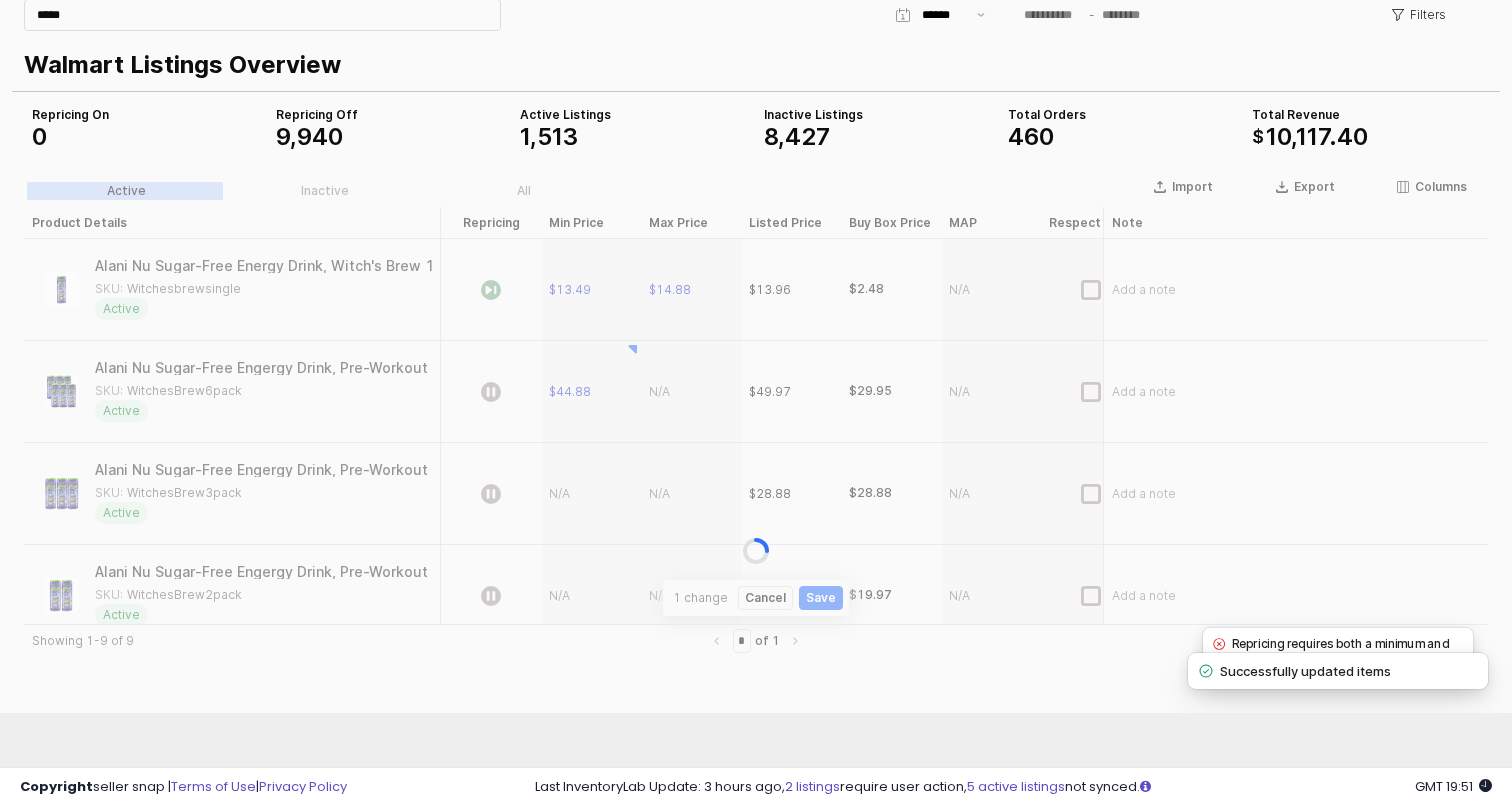 click at bounding box center [756, 551] 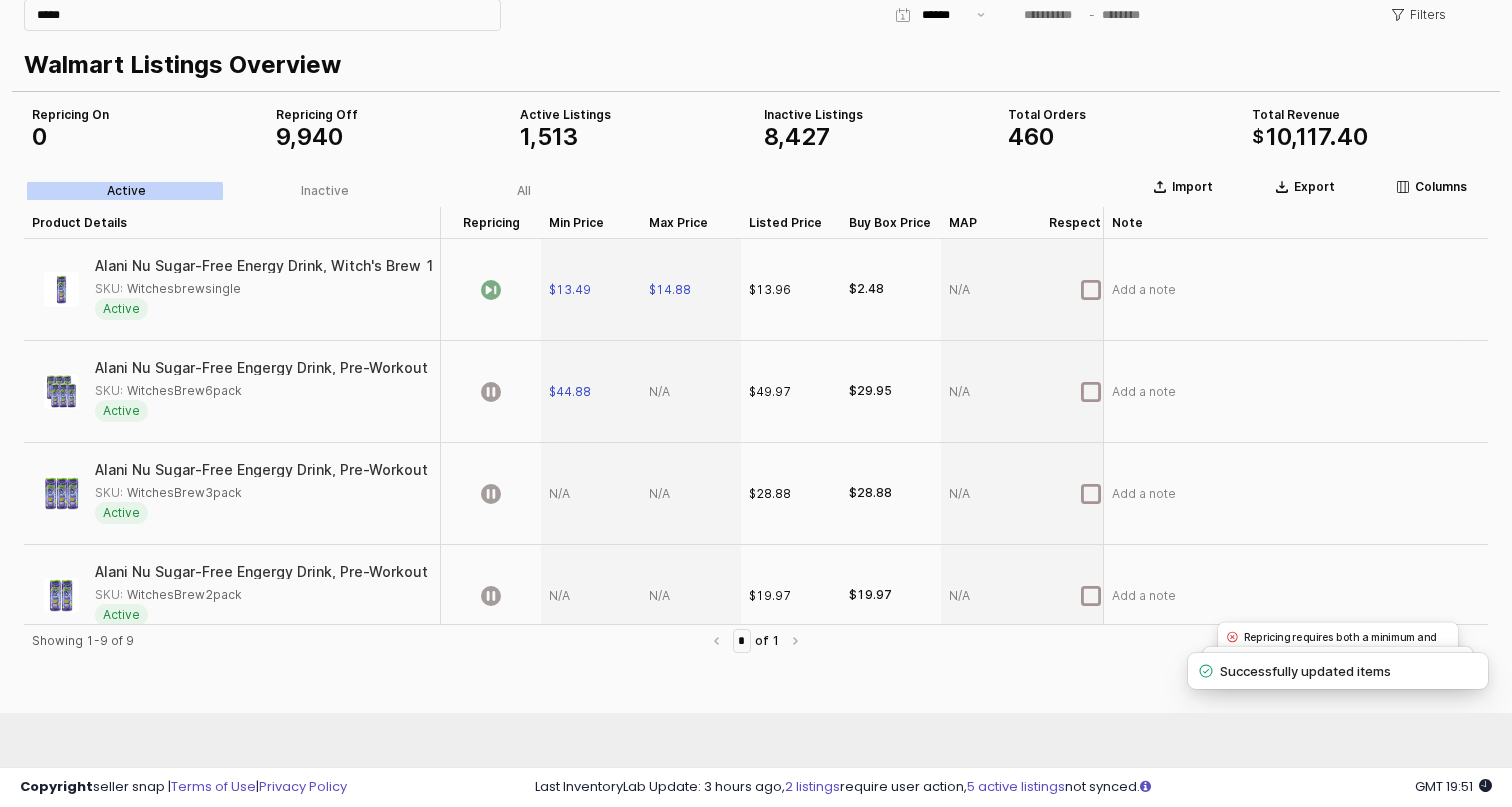 click at bounding box center (691, 392) 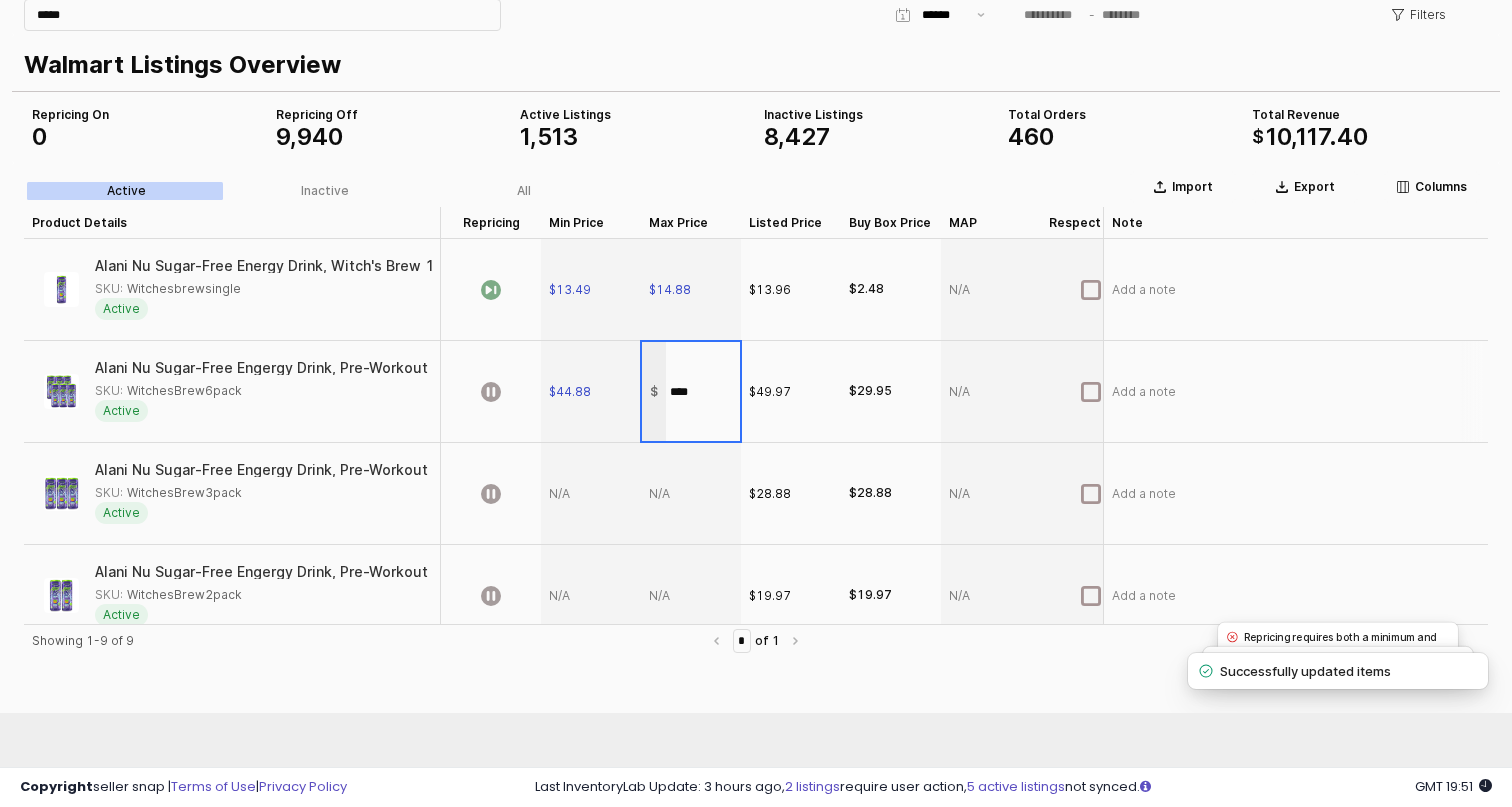 type on "*****" 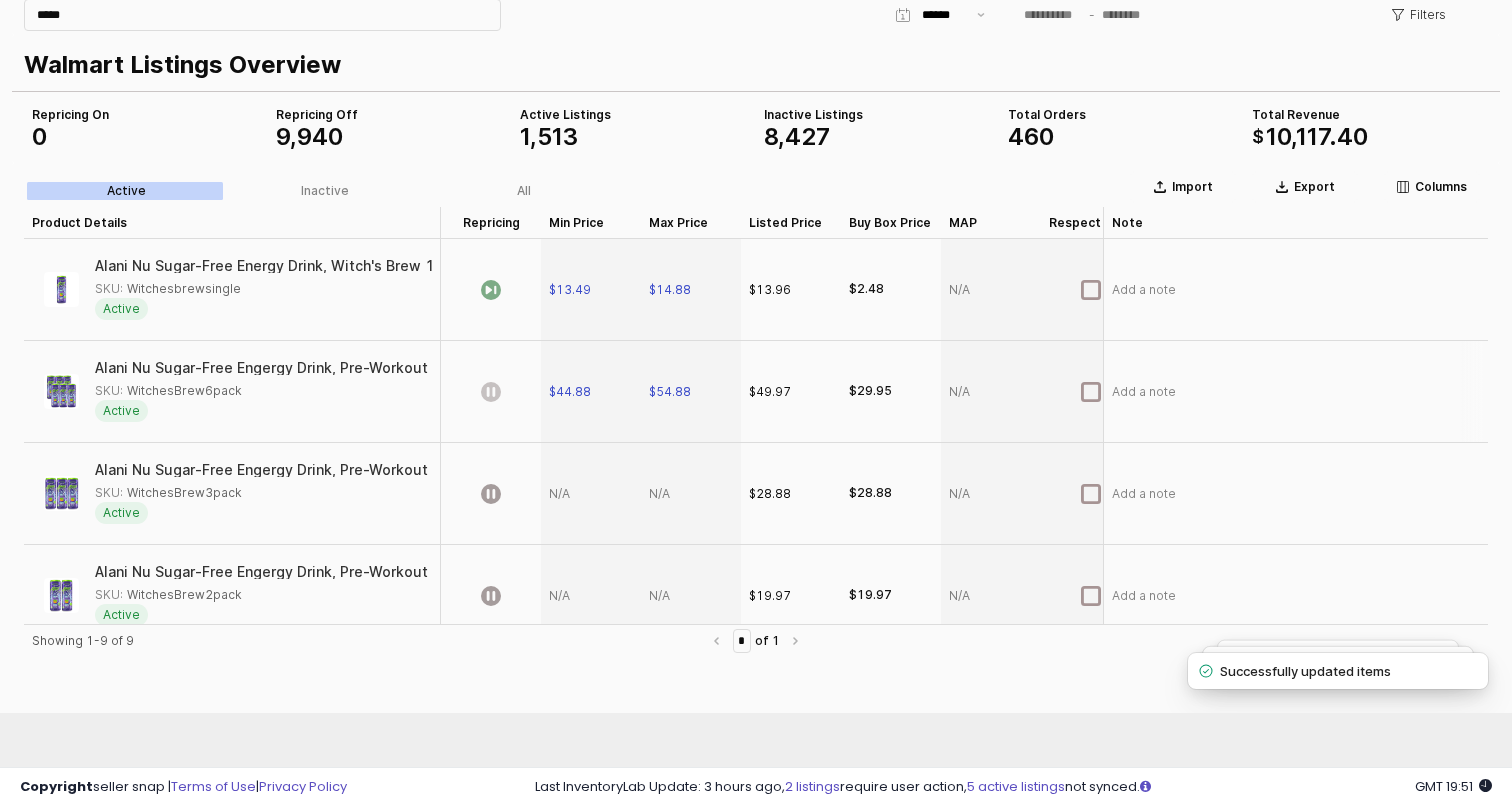 click 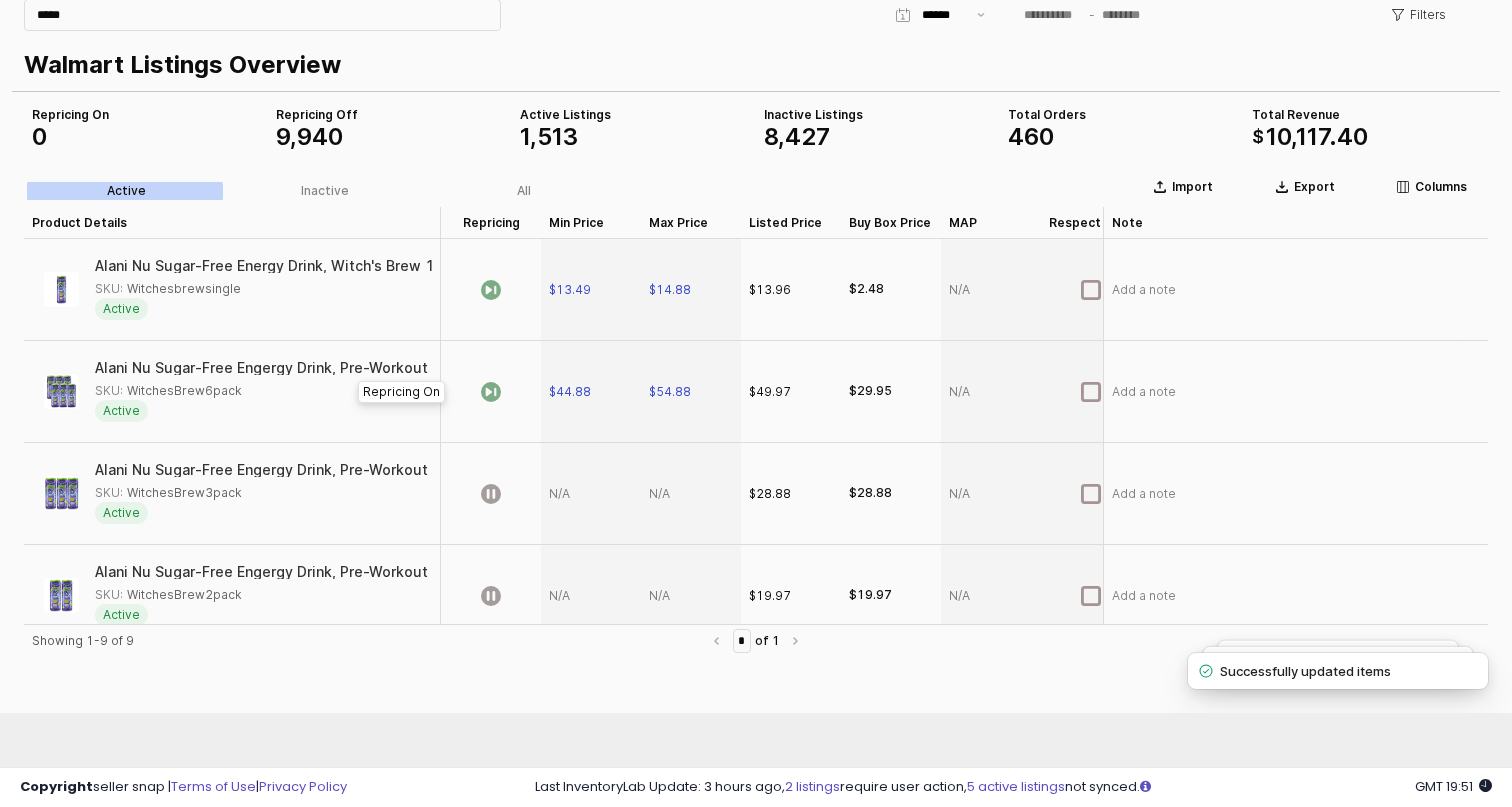 click 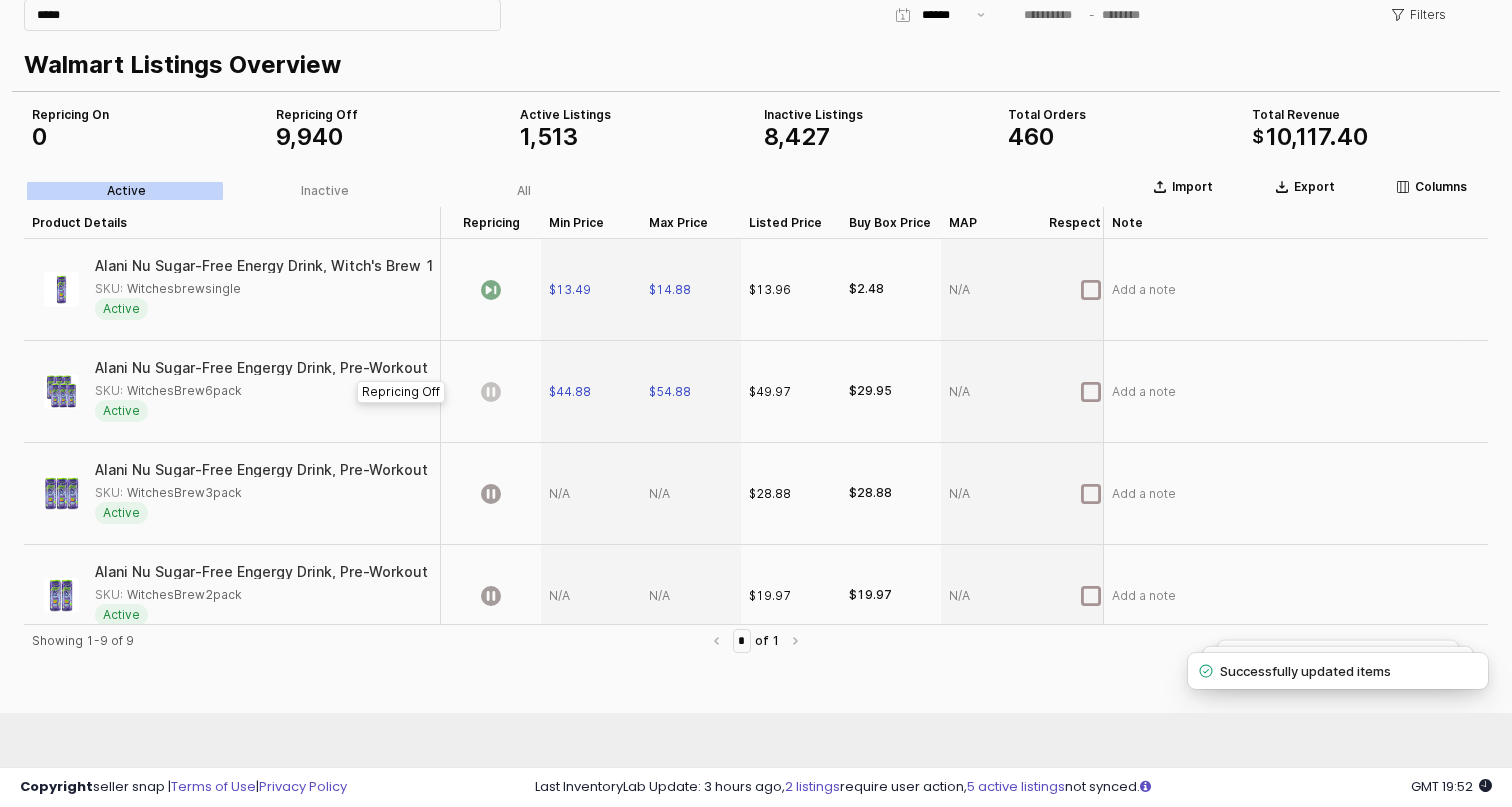 click 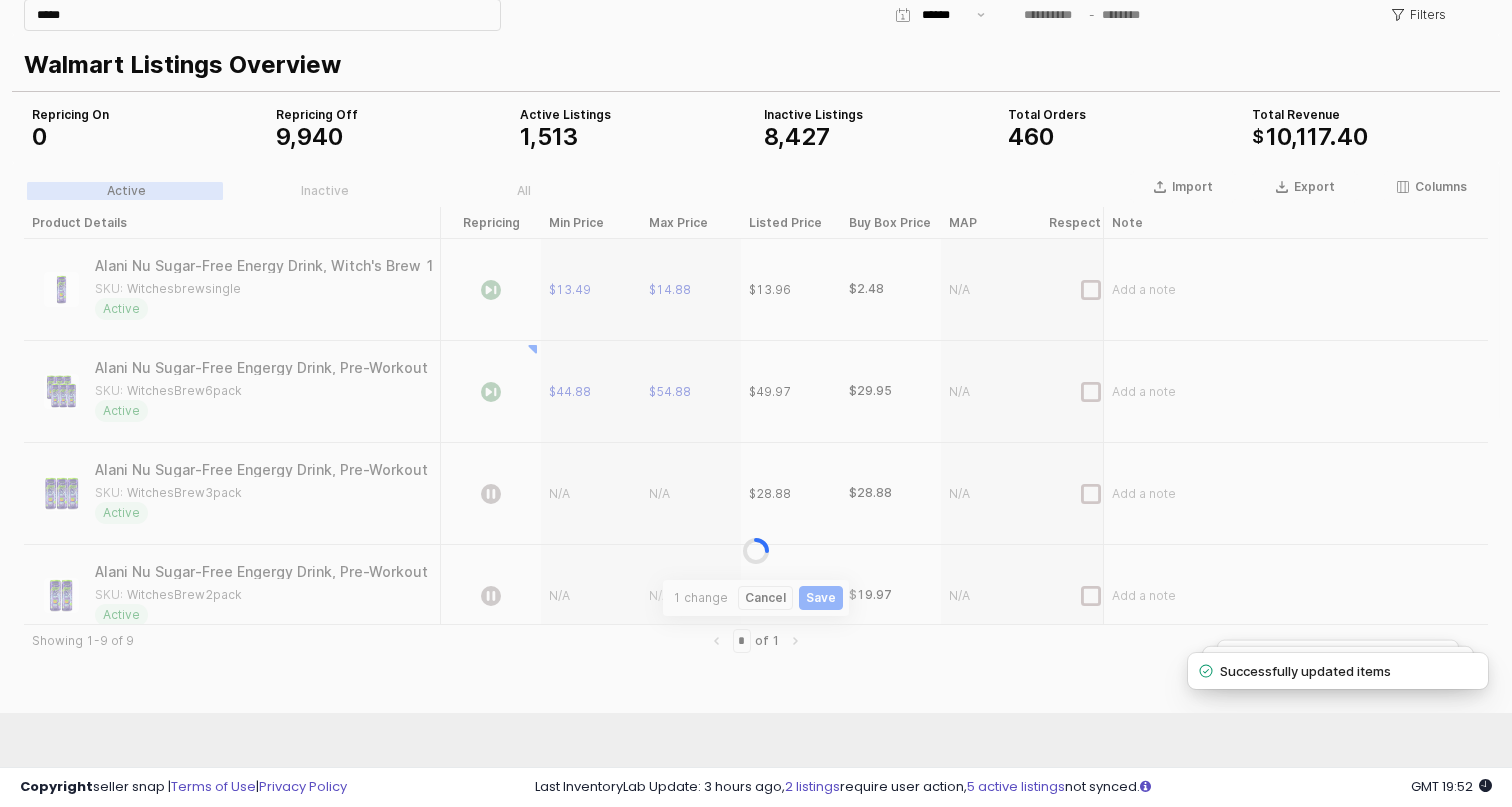 click at bounding box center [756, 551] 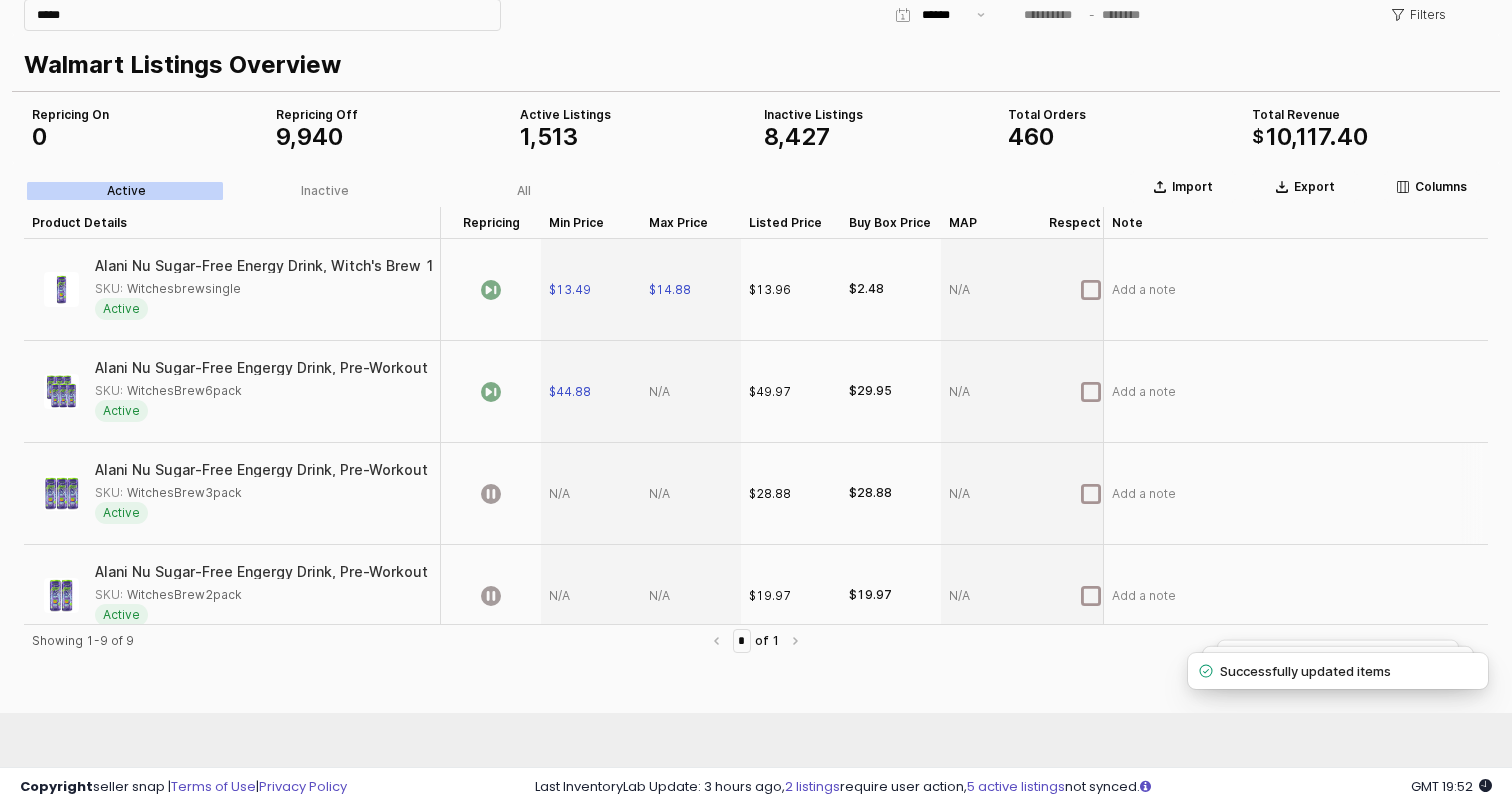 click at bounding box center (591, 494) 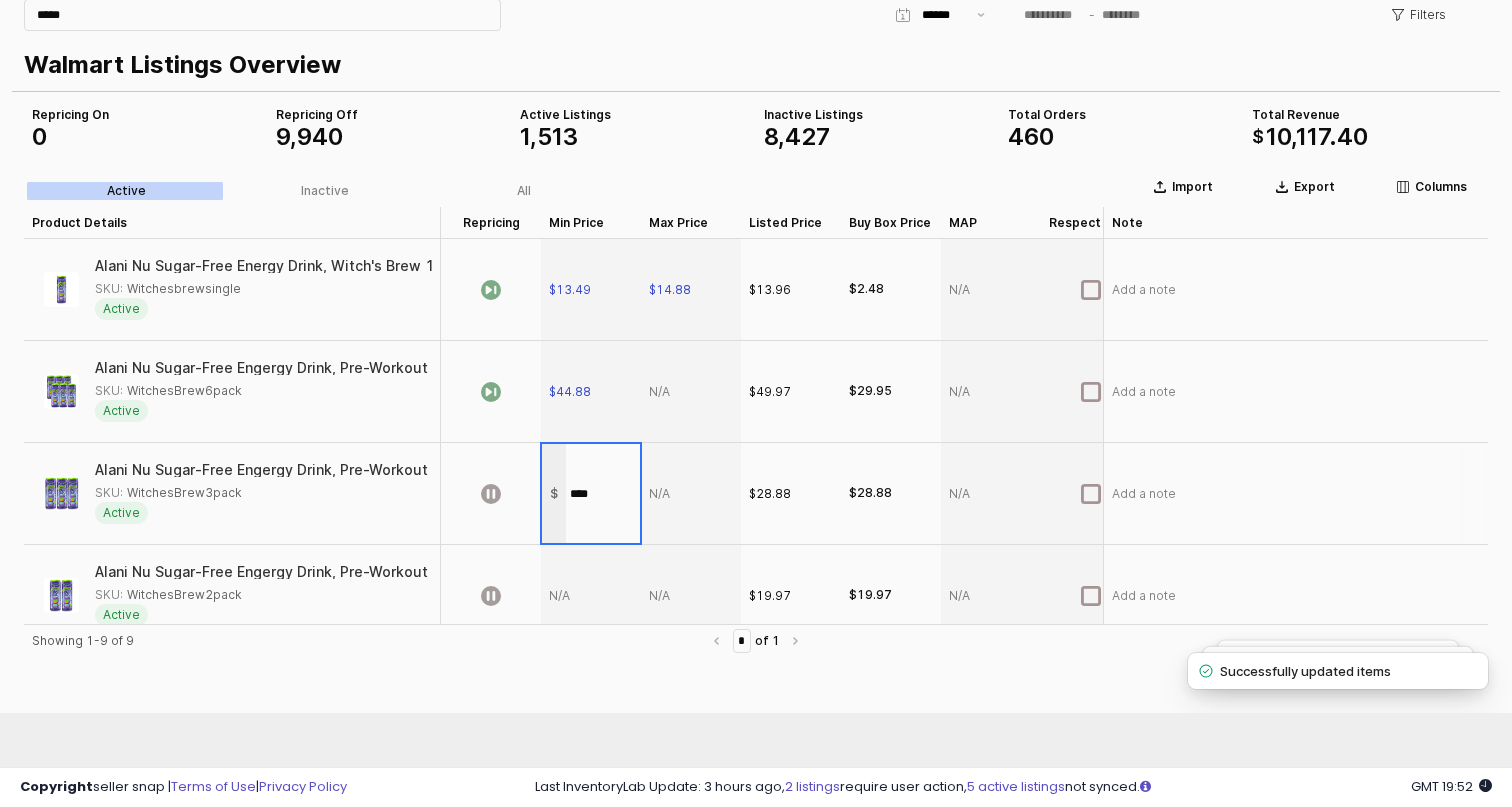 type on "*****" 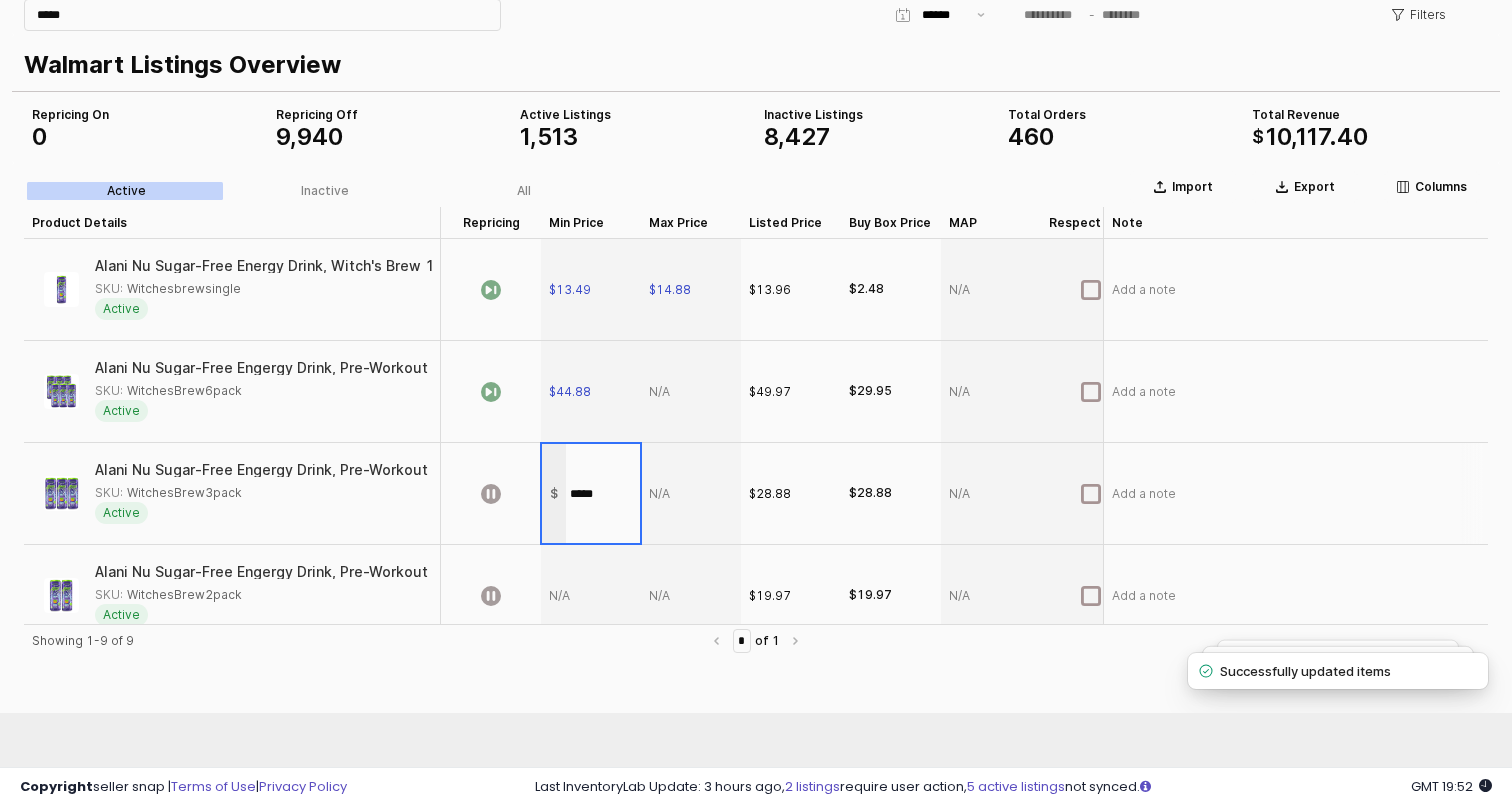scroll, scrollTop: 23, scrollLeft: 0, axis: vertical 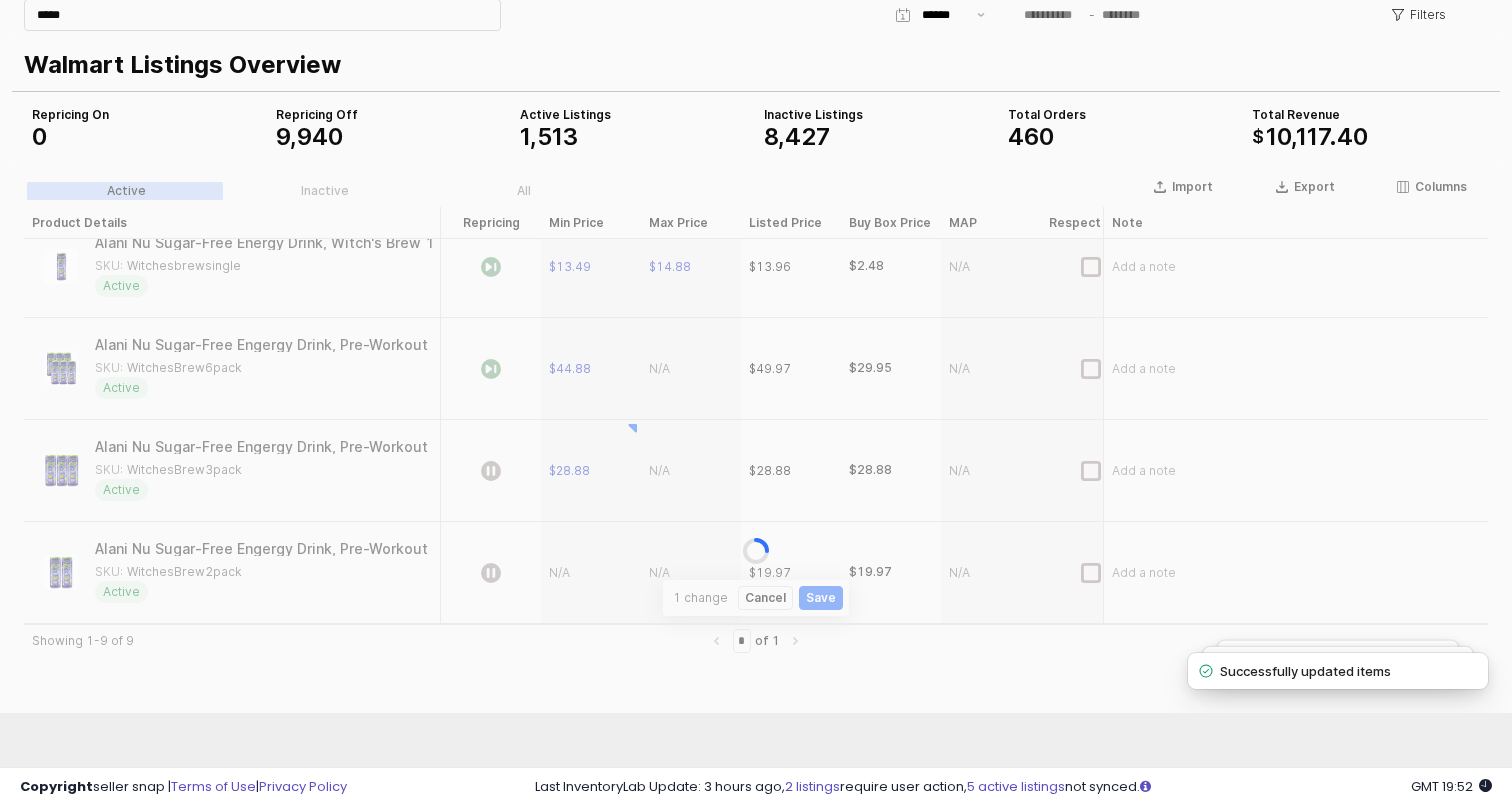 click at bounding box center (756, 551) 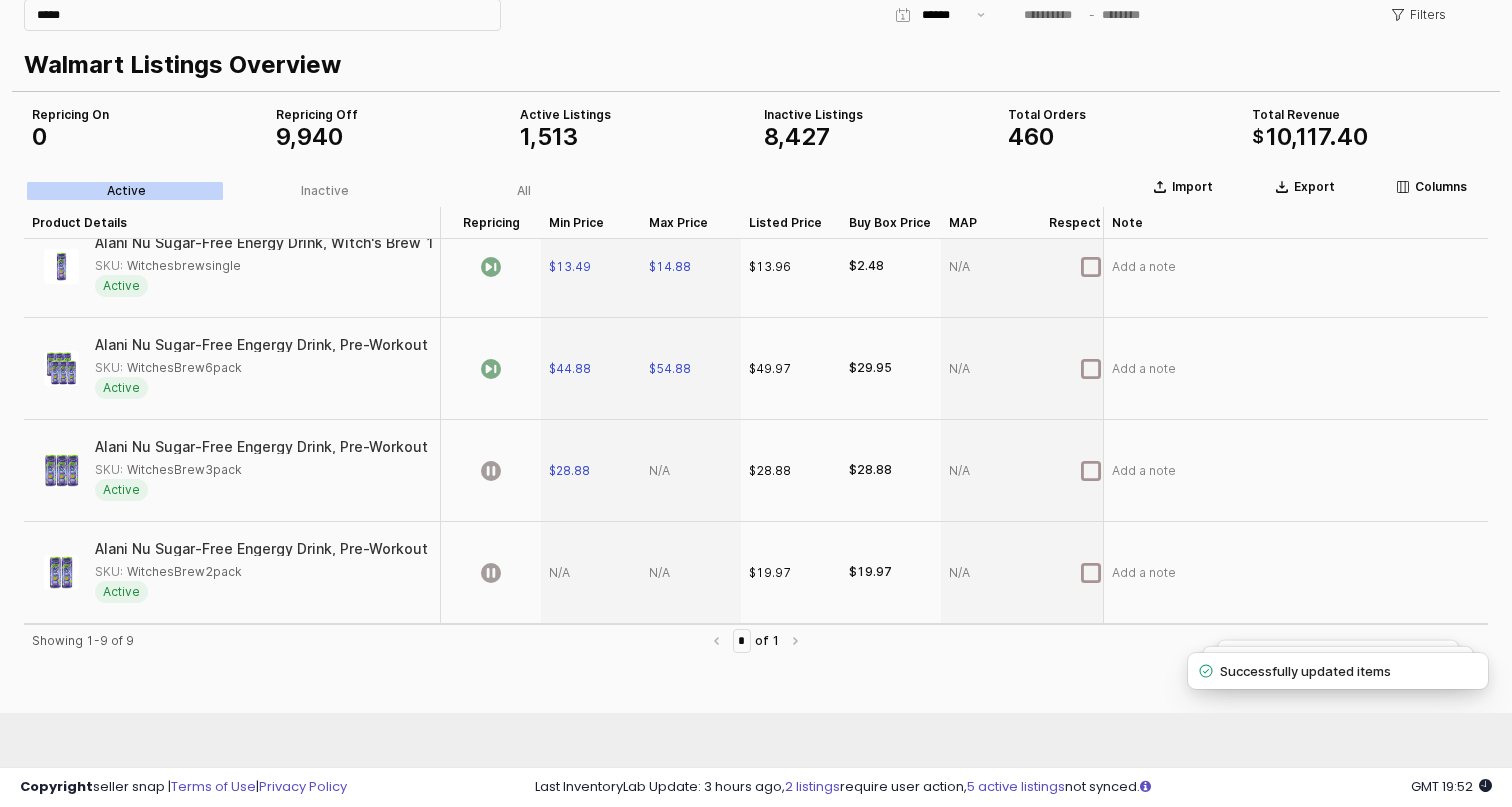 click at bounding box center (691, 471) 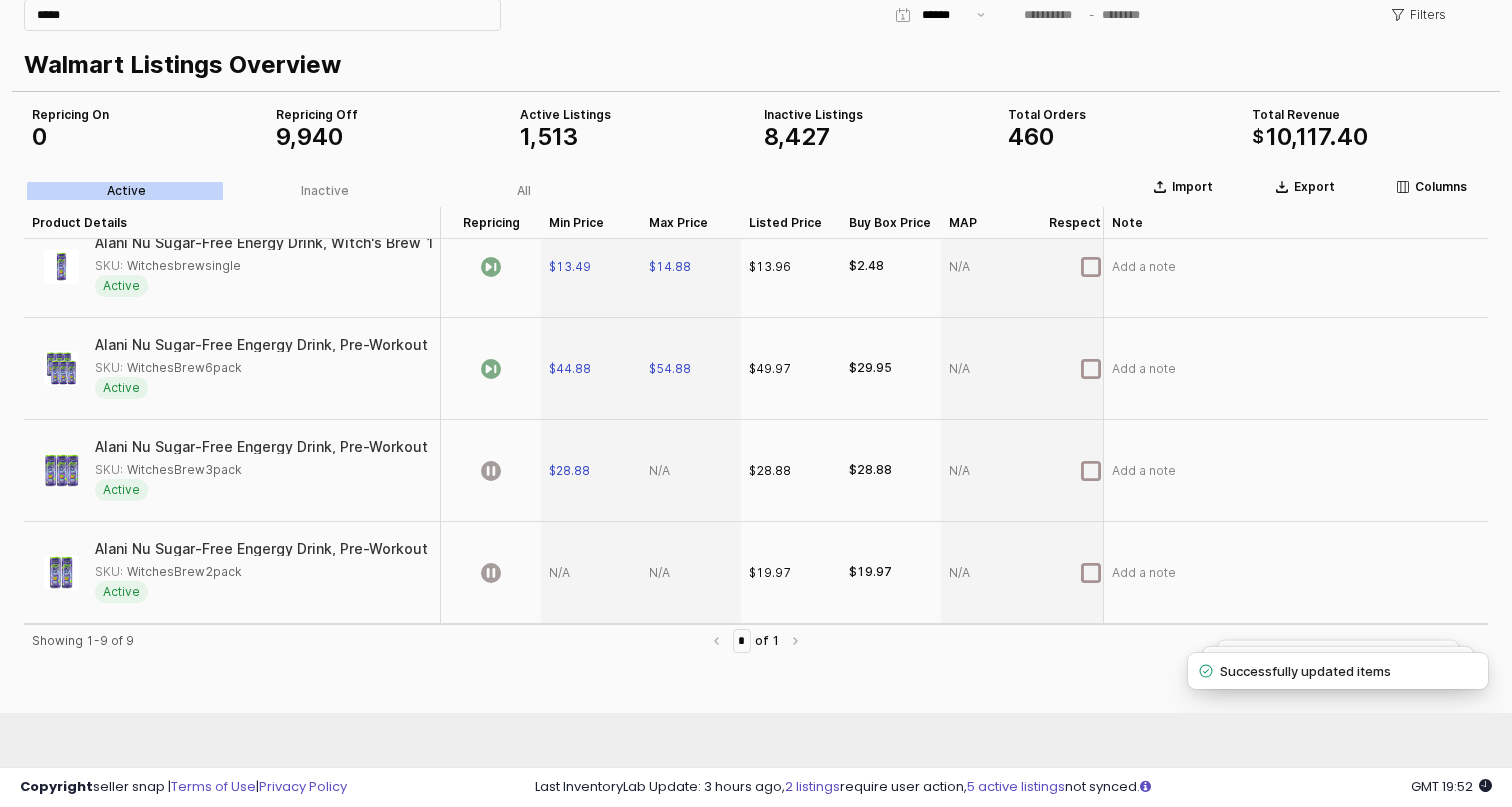click at bounding box center (691, 471) 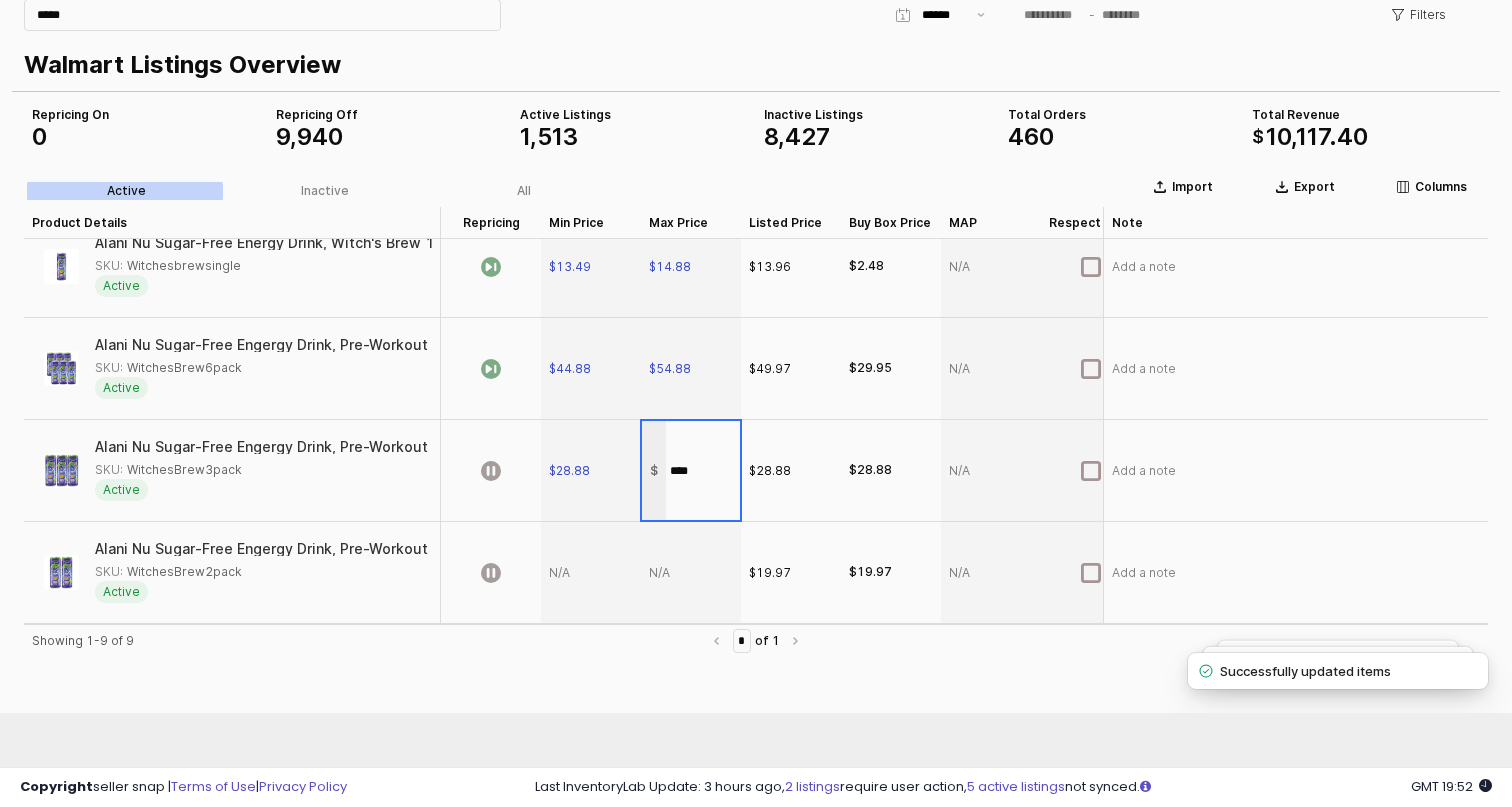type on "*****" 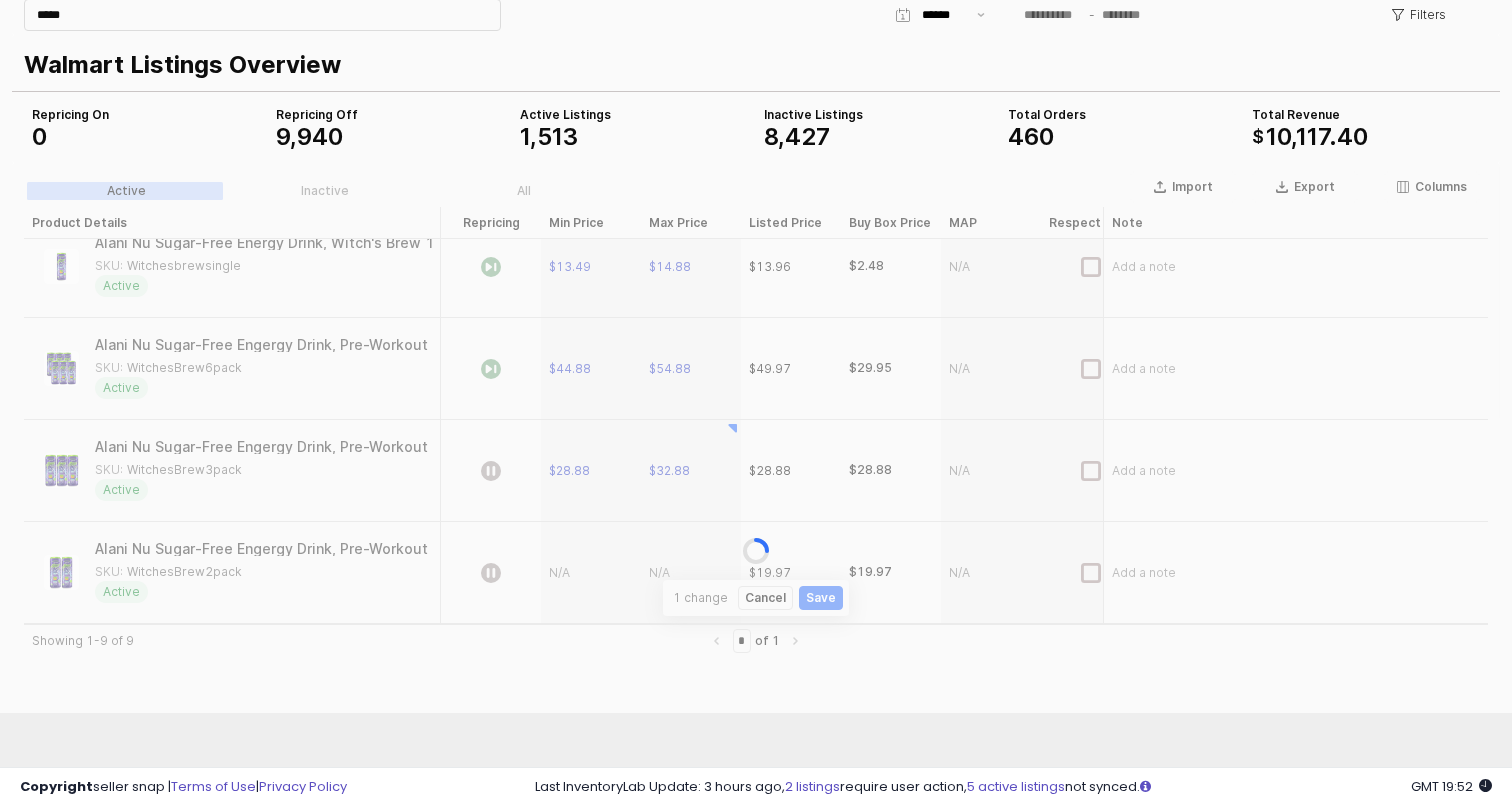 click at bounding box center (756, 551) 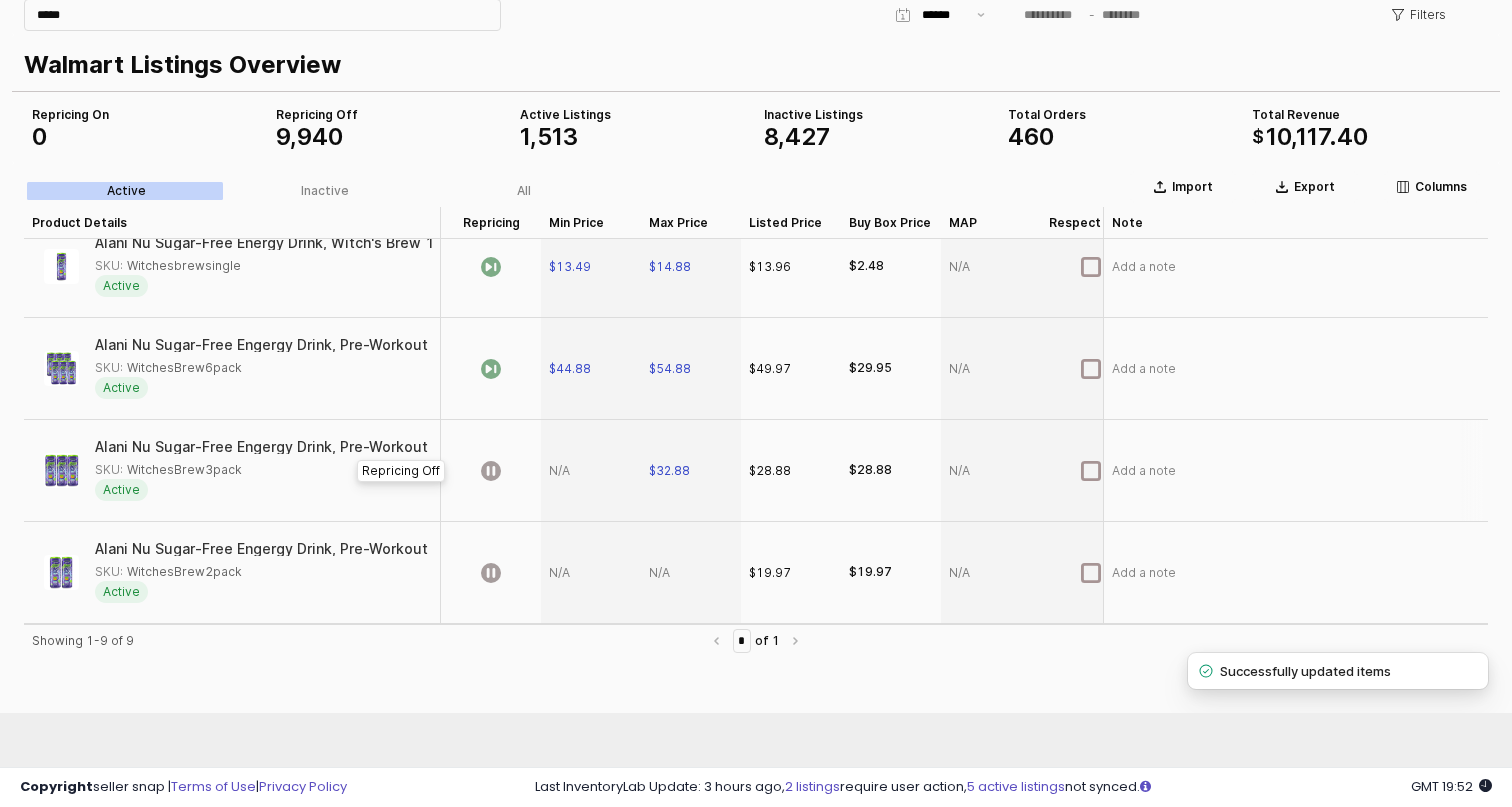 click 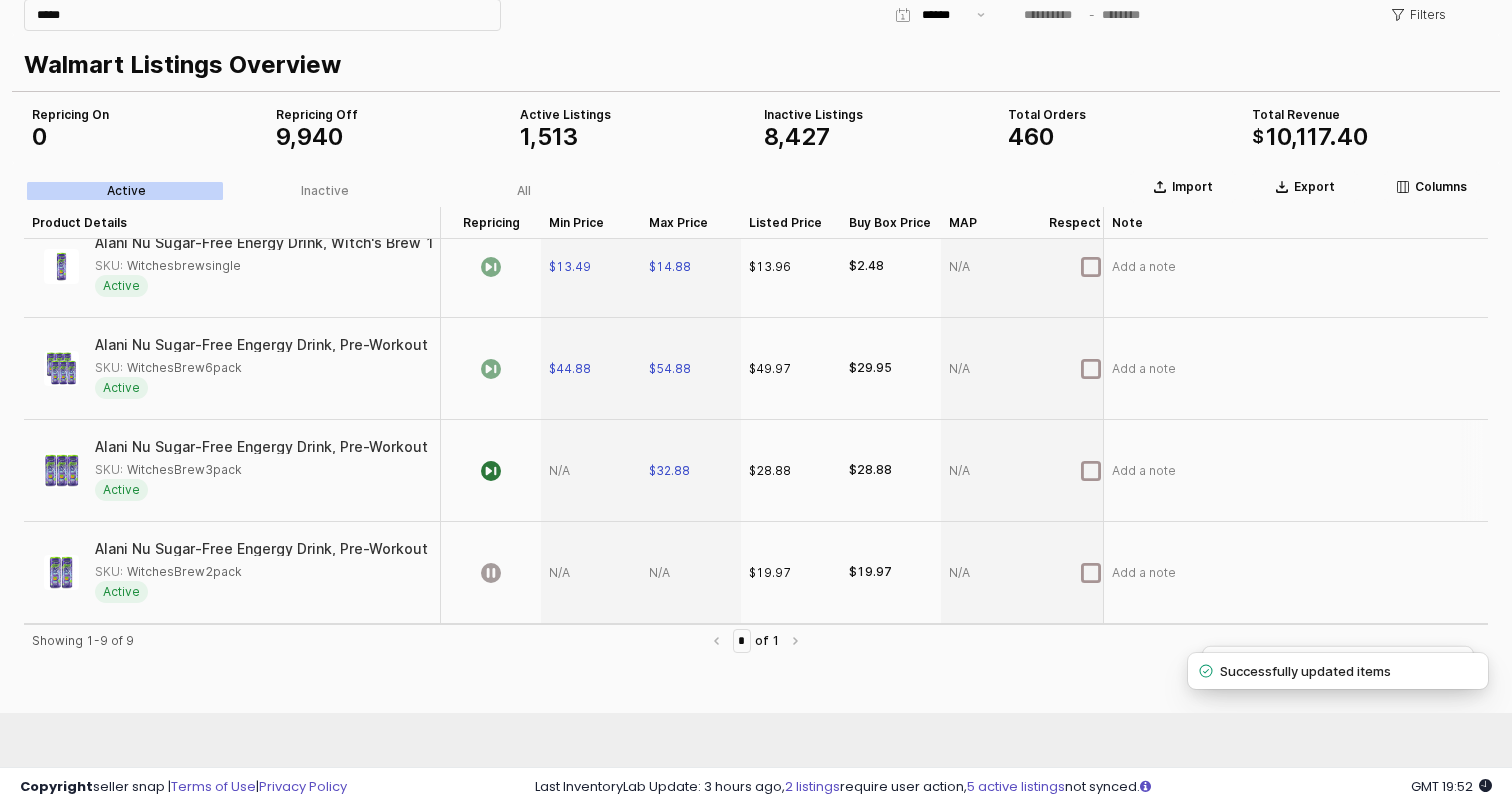 click at bounding box center (591, 471) 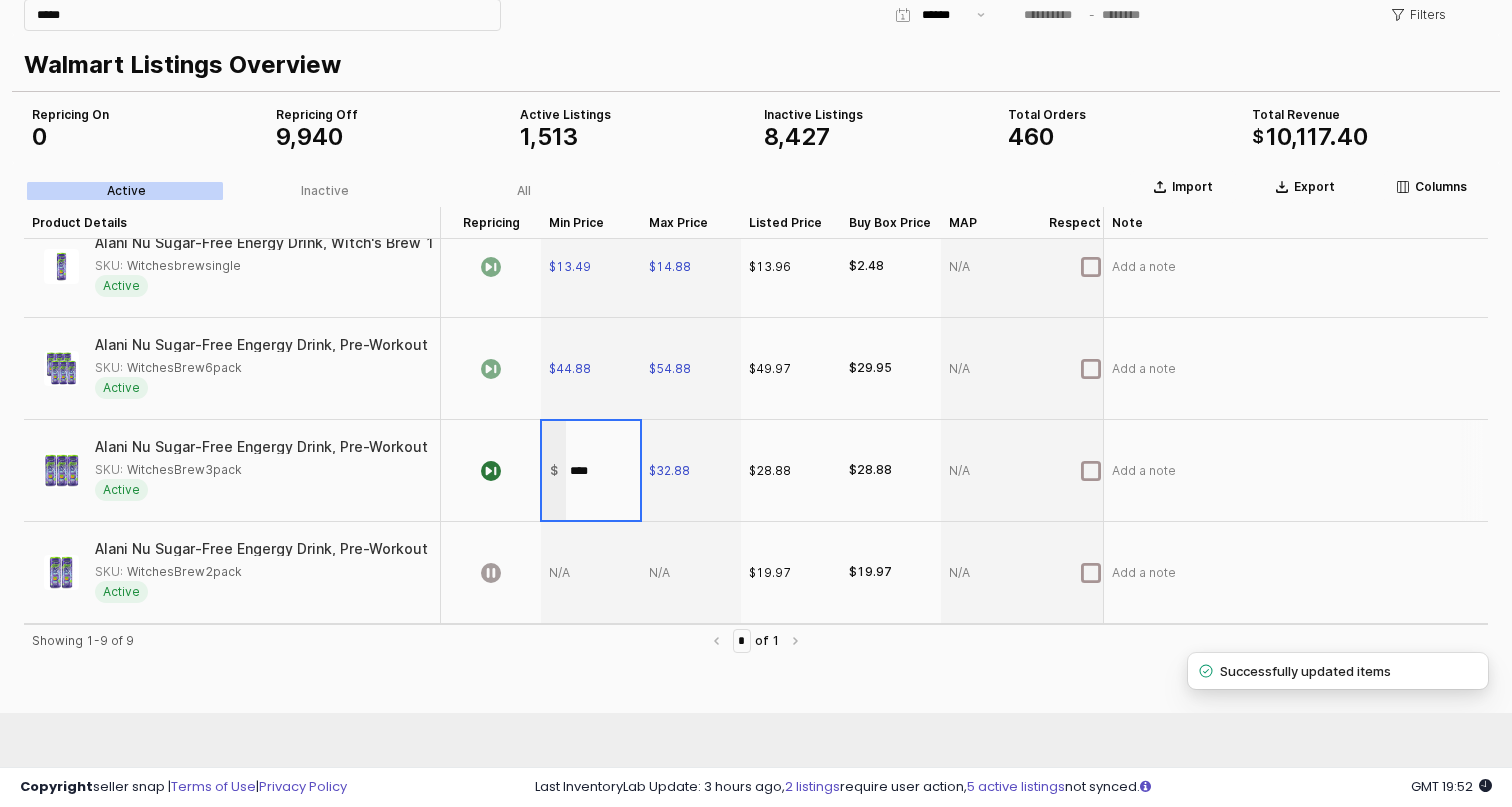 type on "*****" 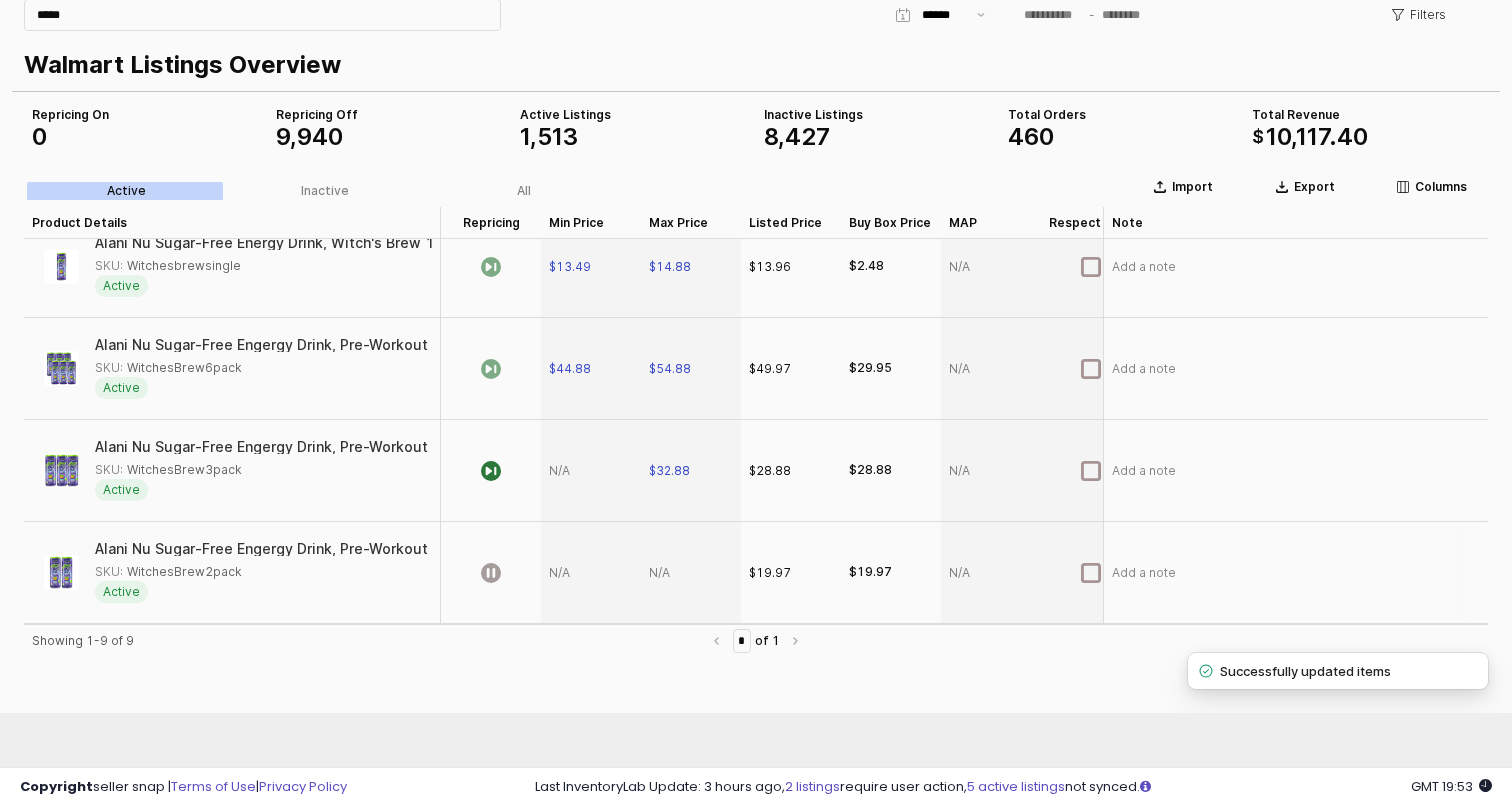 click at bounding box center (591, 573) 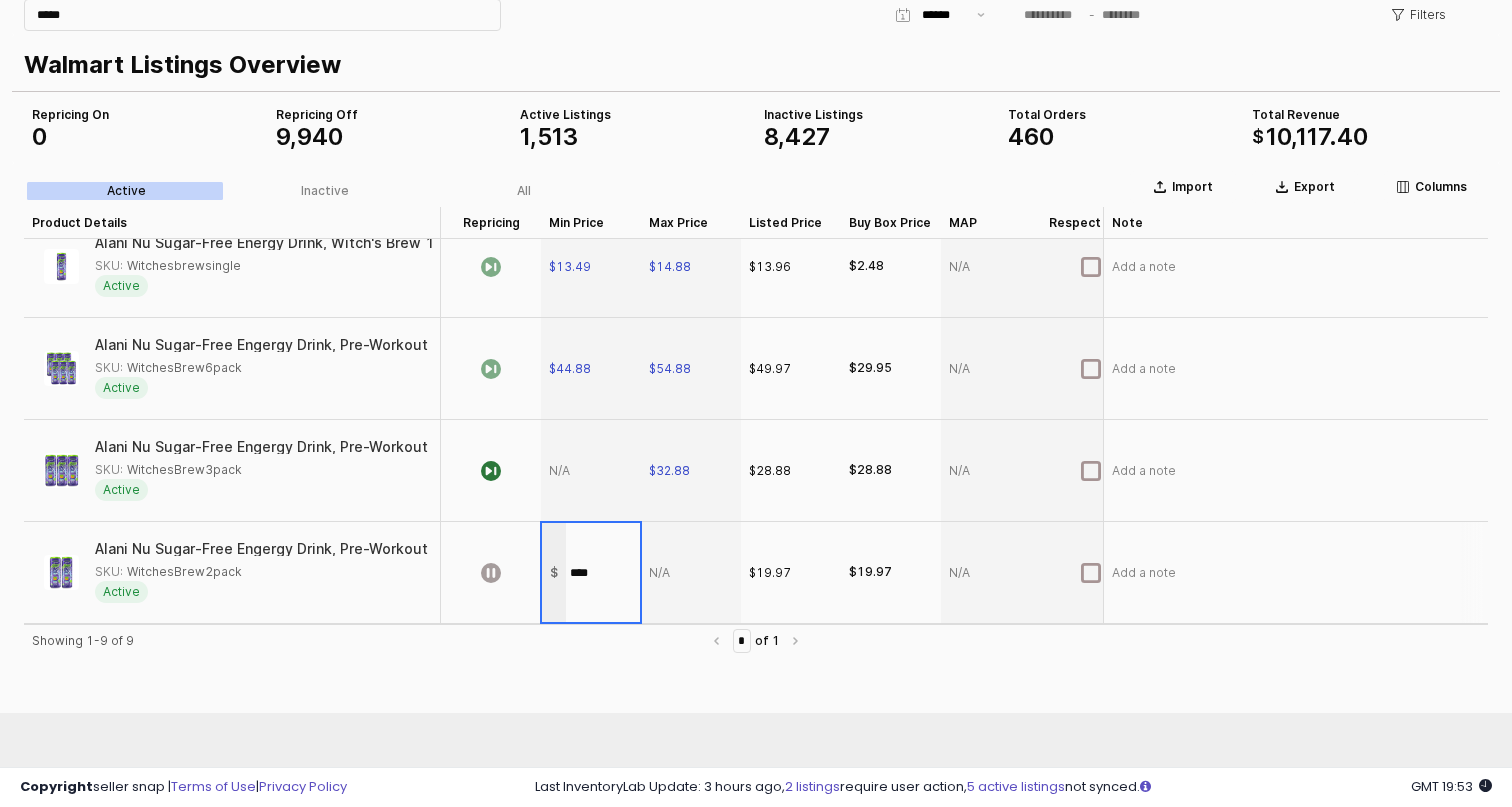 type on "*****" 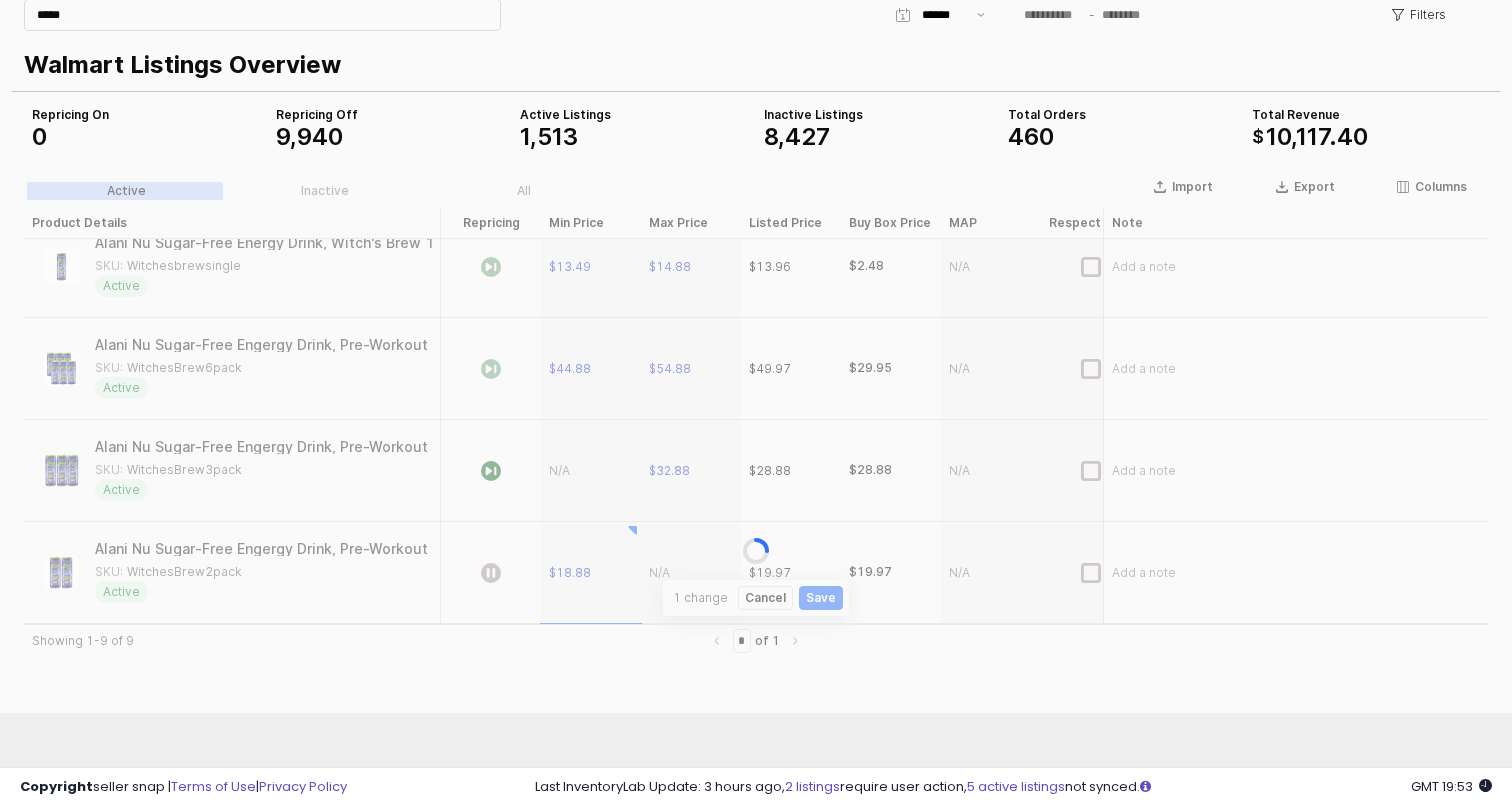scroll, scrollTop: 125, scrollLeft: 0, axis: vertical 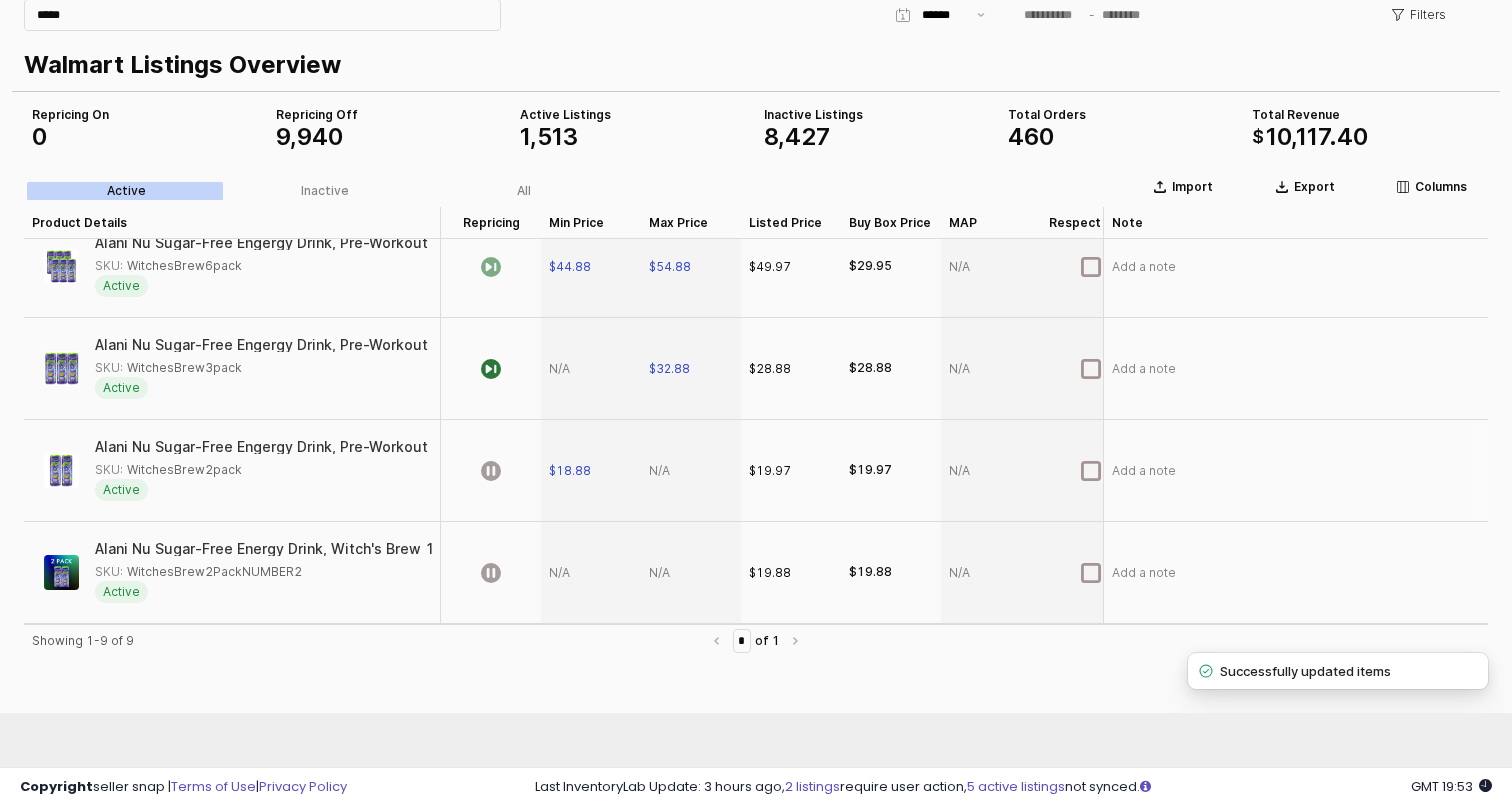 click at bounding box center (691, 471) 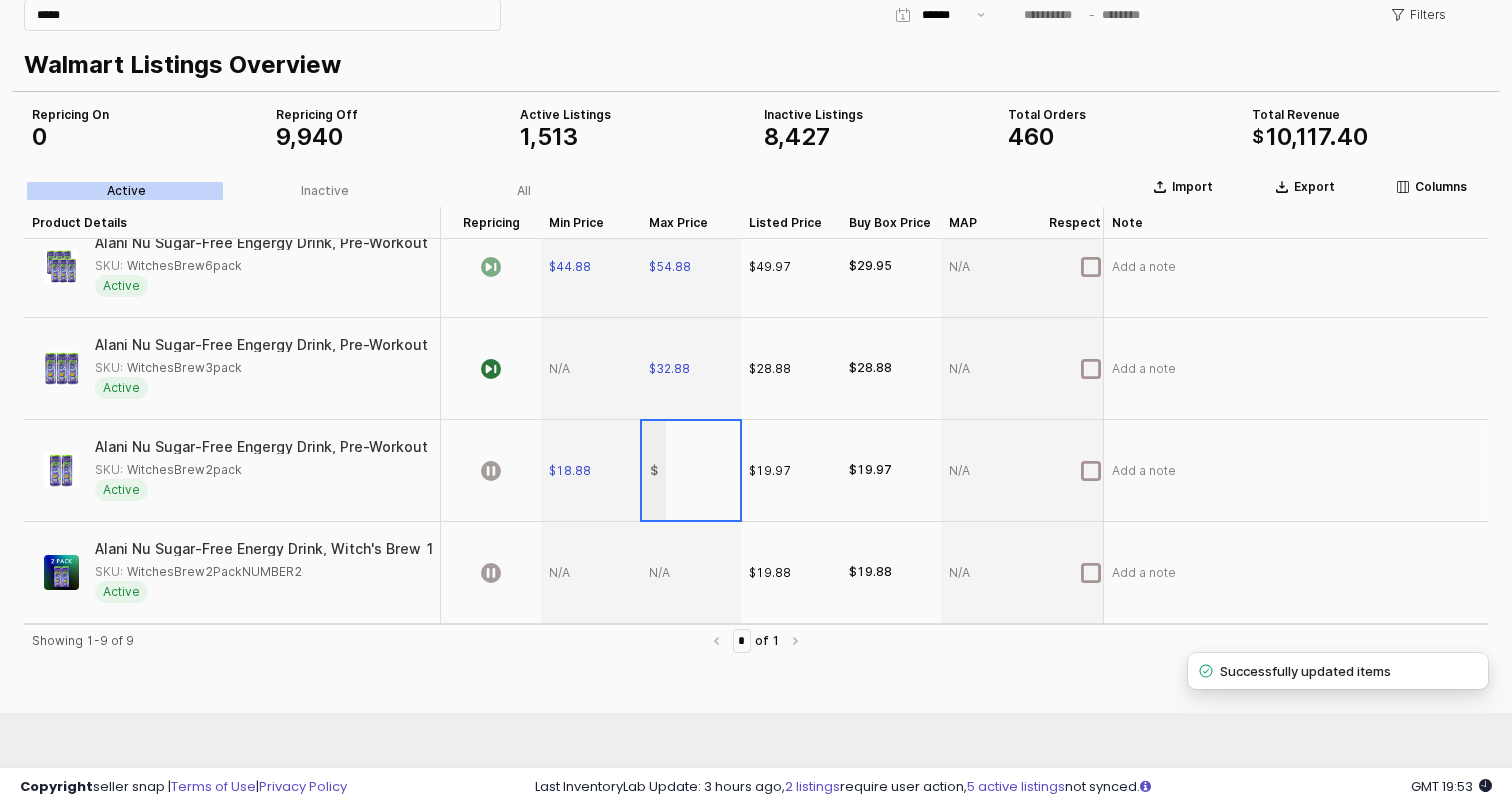 type on "*" 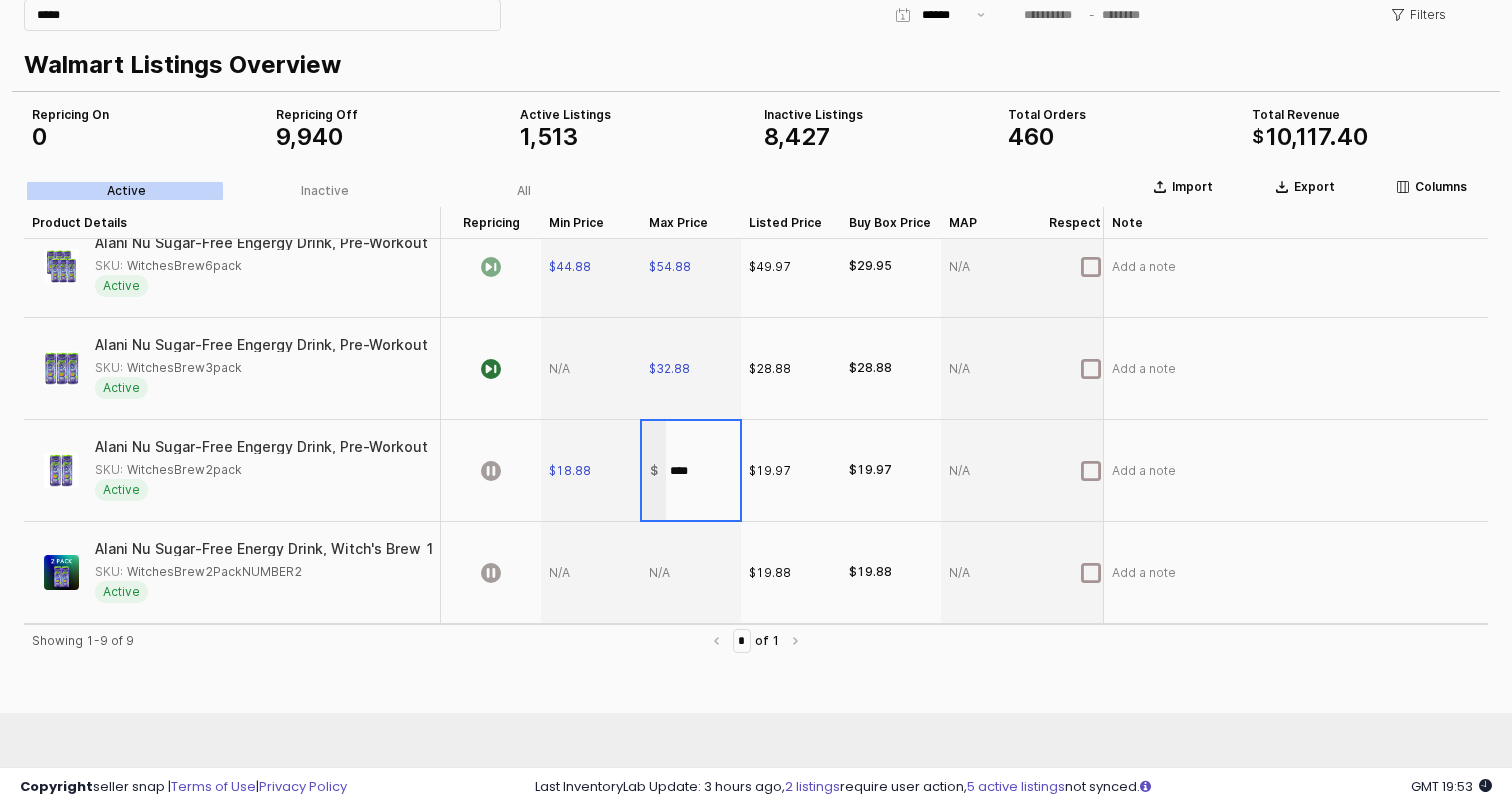 type on "*****" 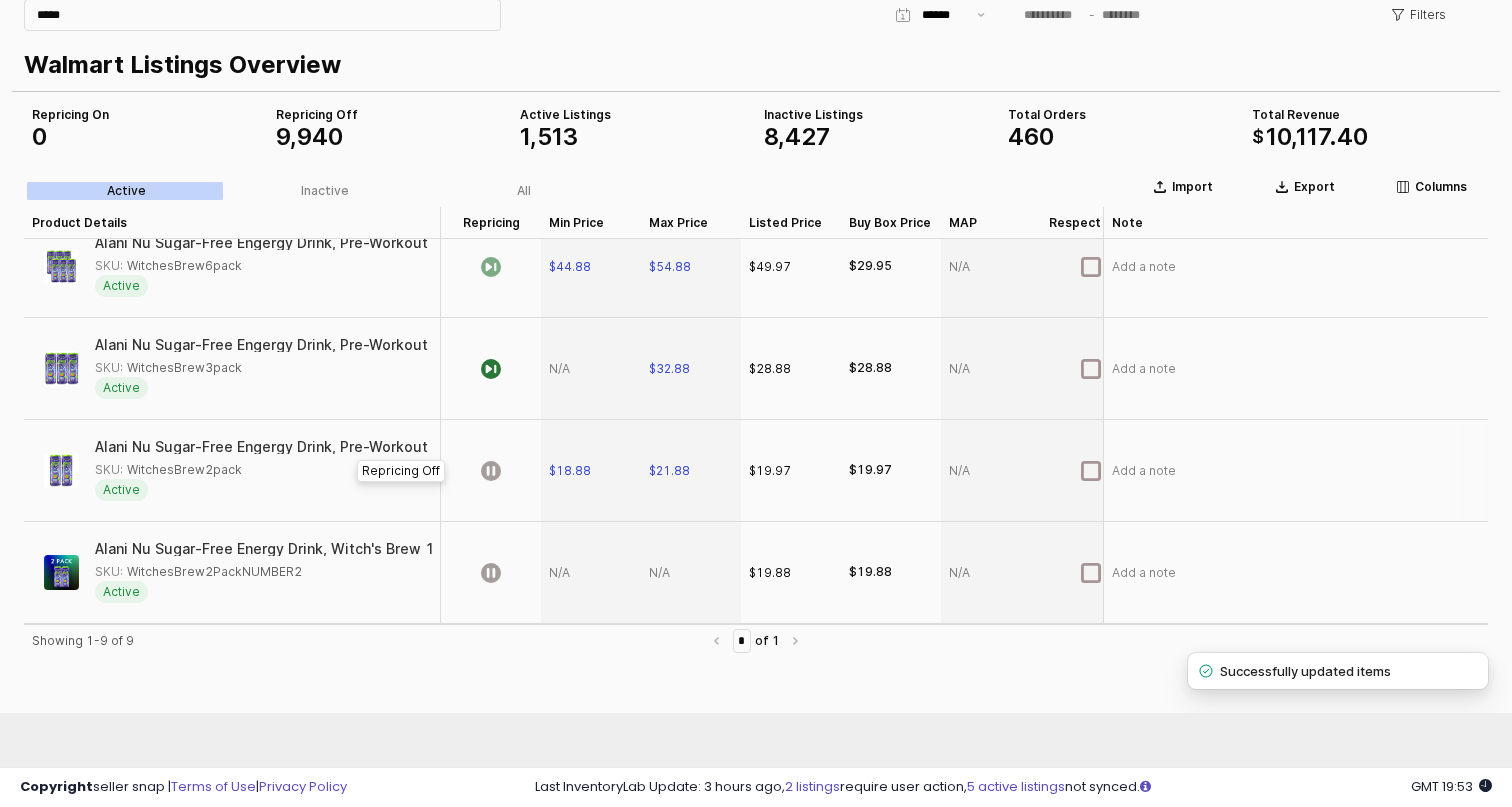 click at bounding box center [491, 471] 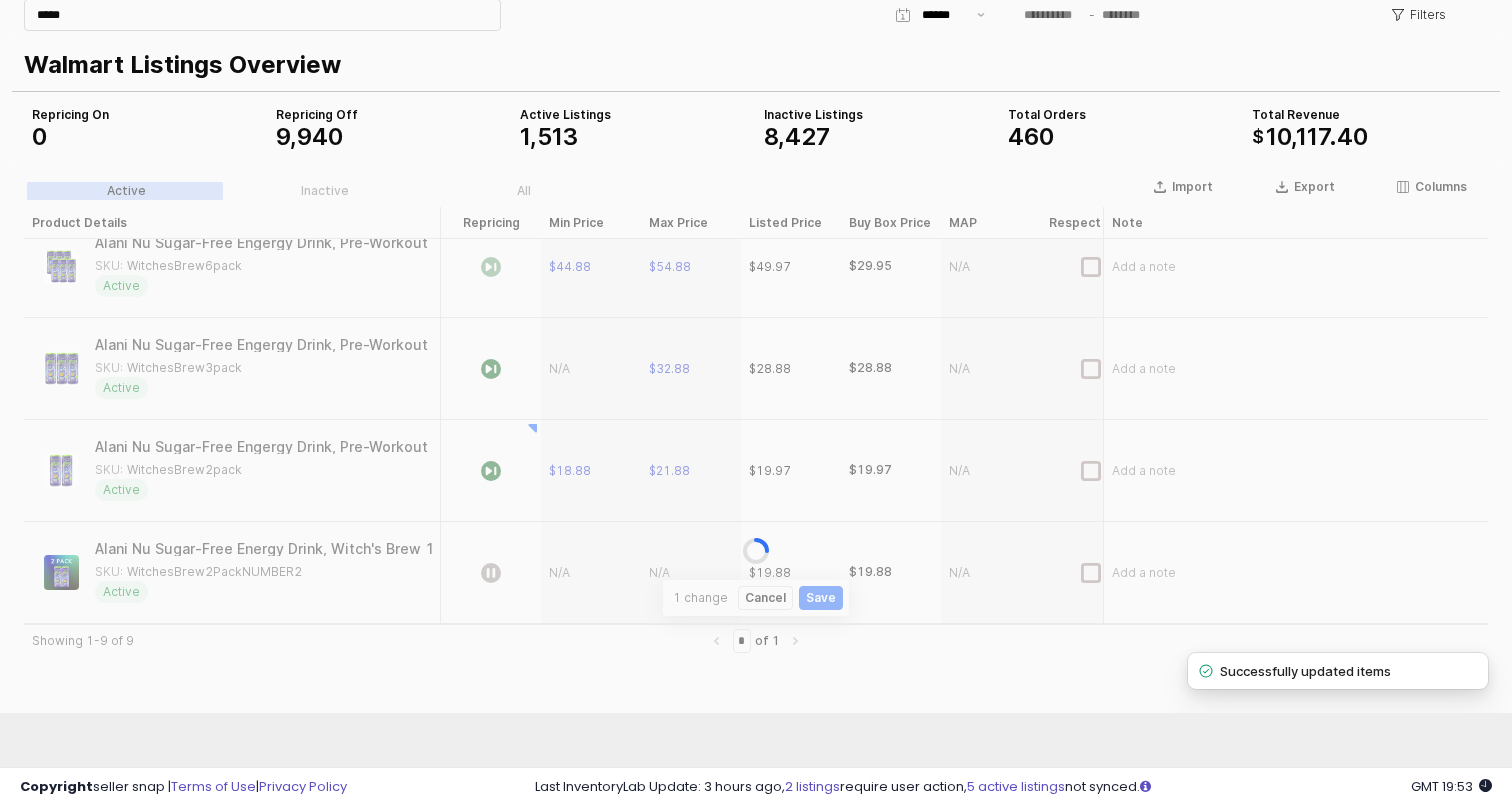 click at bounding box center (756, 551) 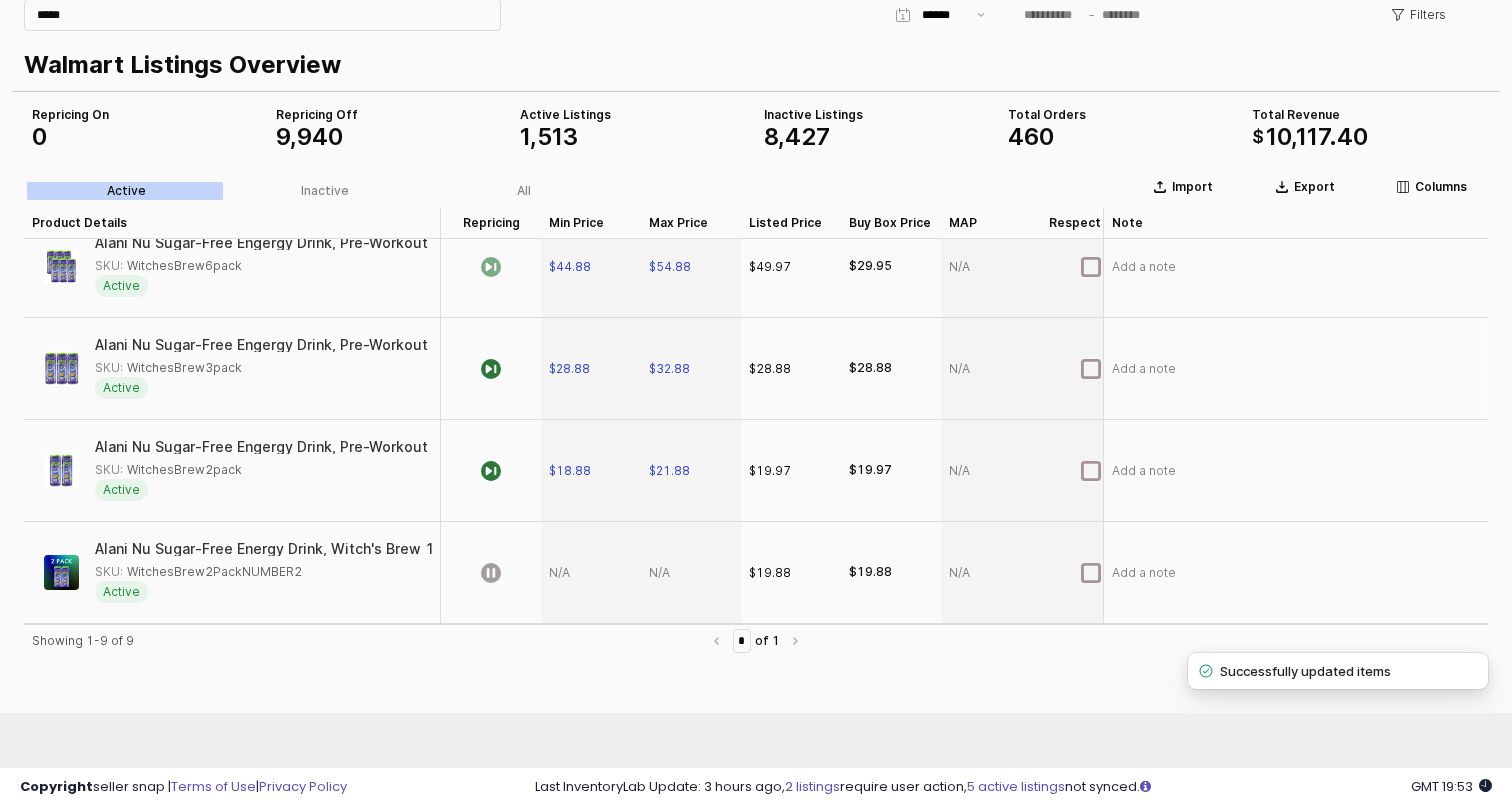 click on "$28.88" at bounding box center [569, 369] 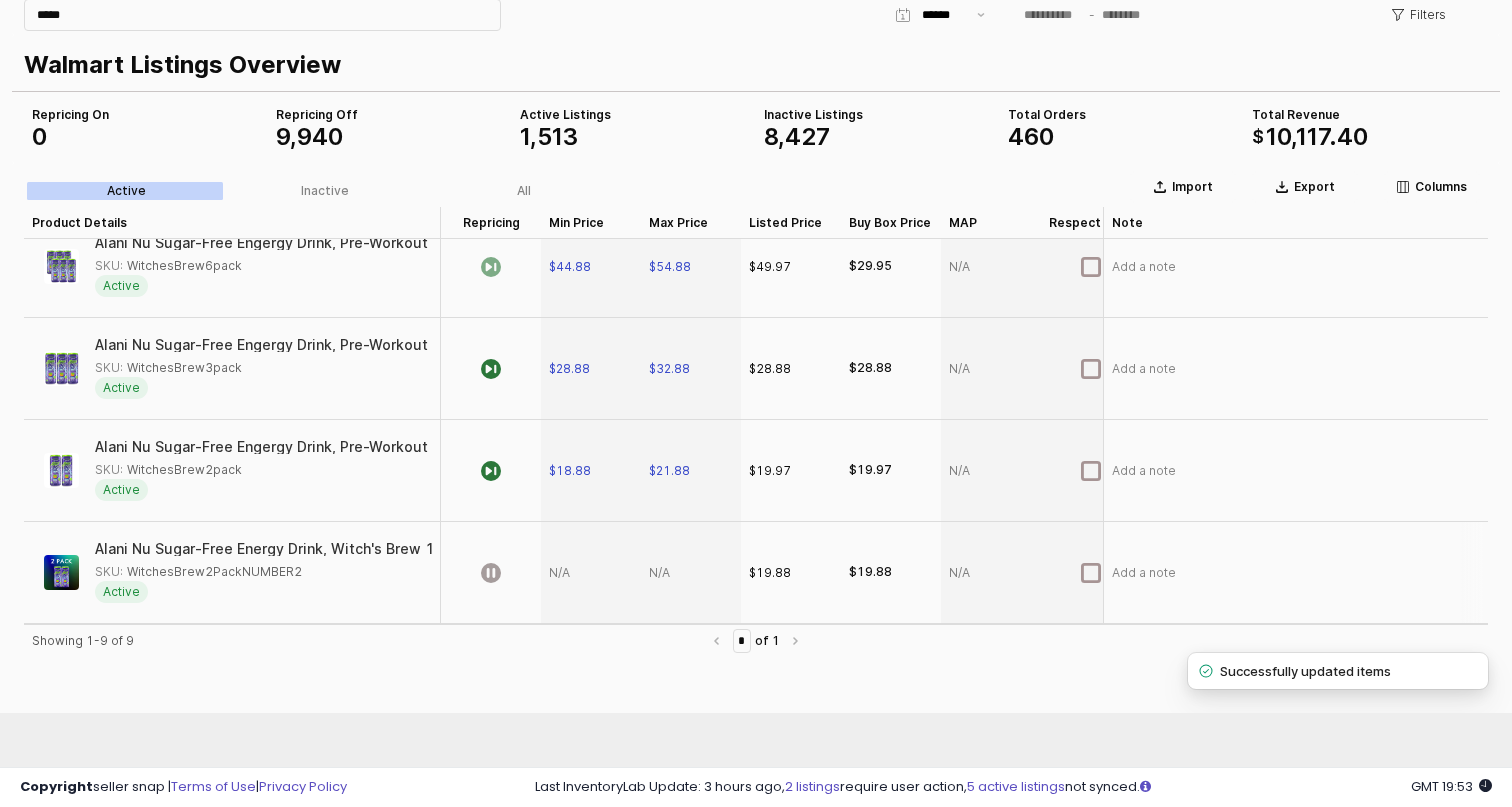 click at bounding box center (591, 573) 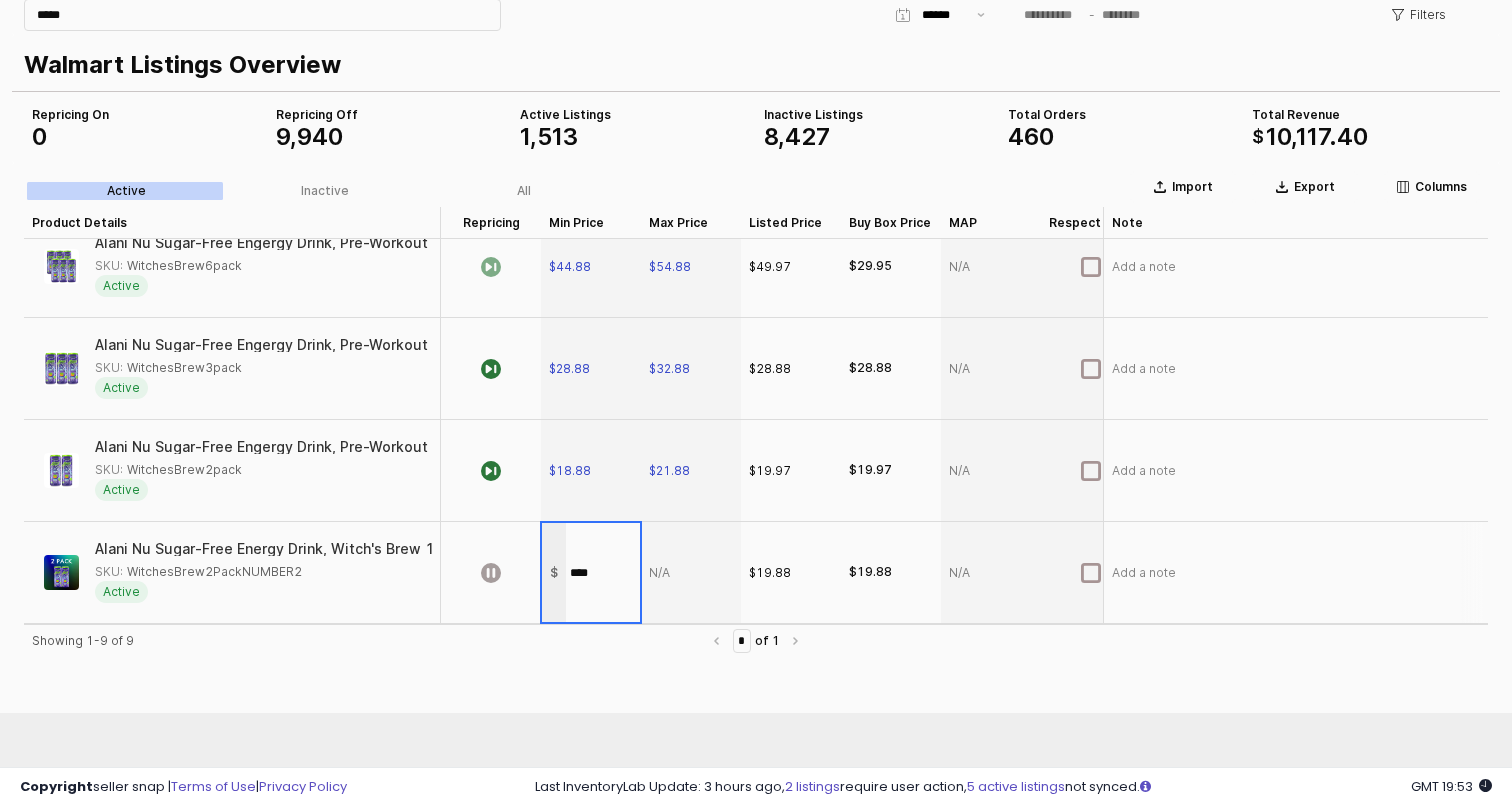 type on "*****" 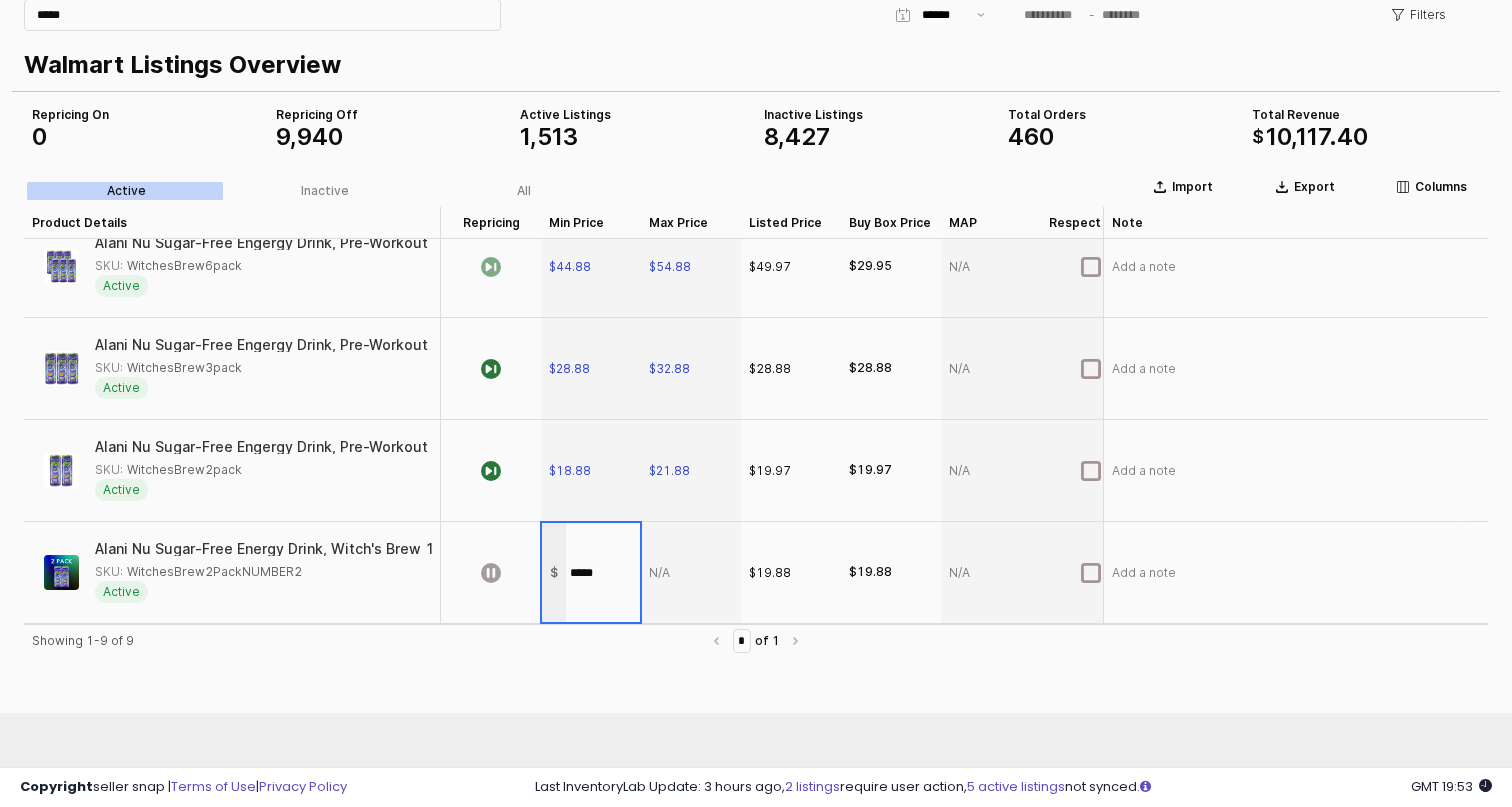 scroll, scrollTop: 227, scrollLeft: 0, axis: vertical 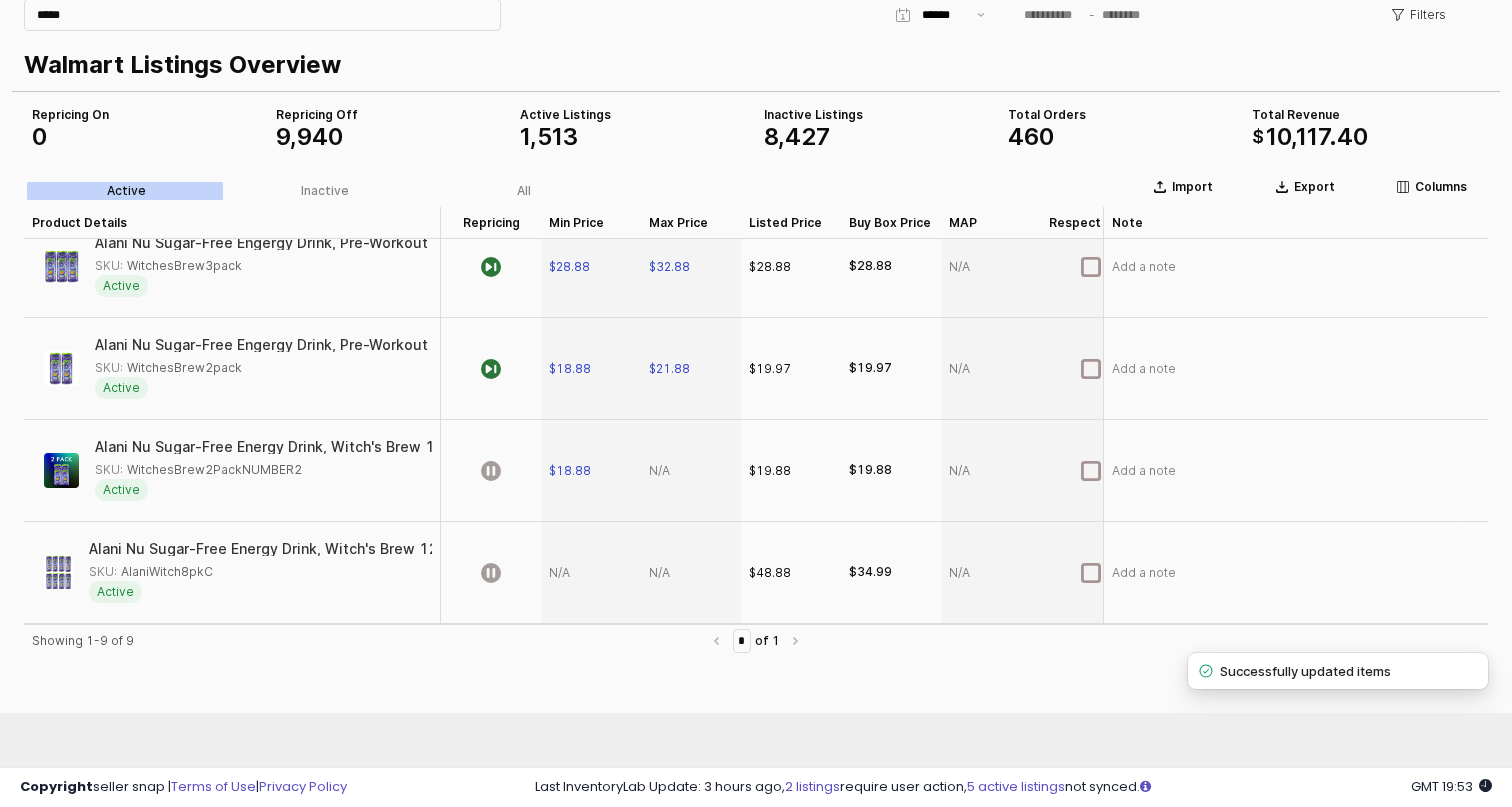 click at bounding box center [691, 573] 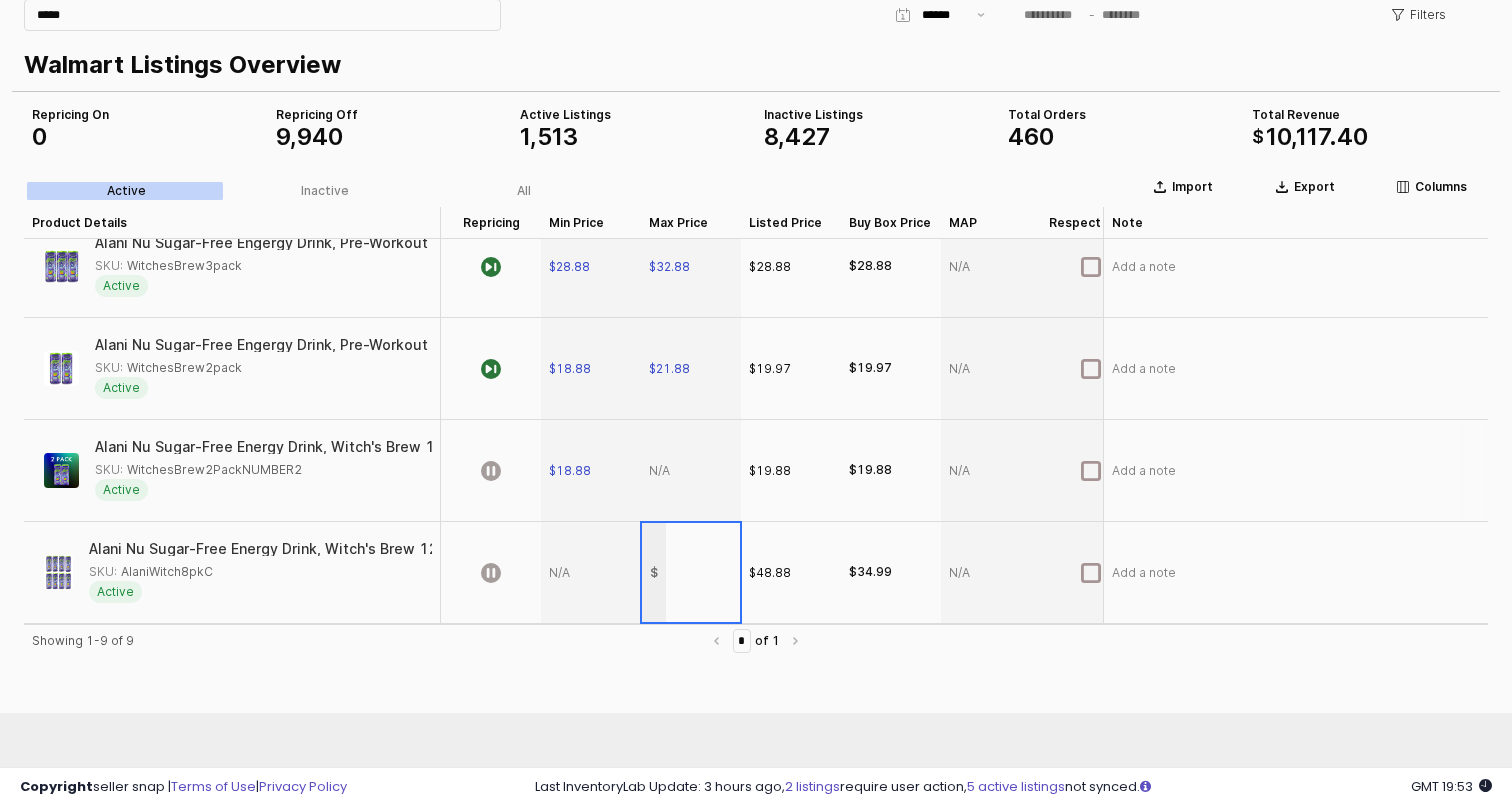 click at bounding box center [691, 471] 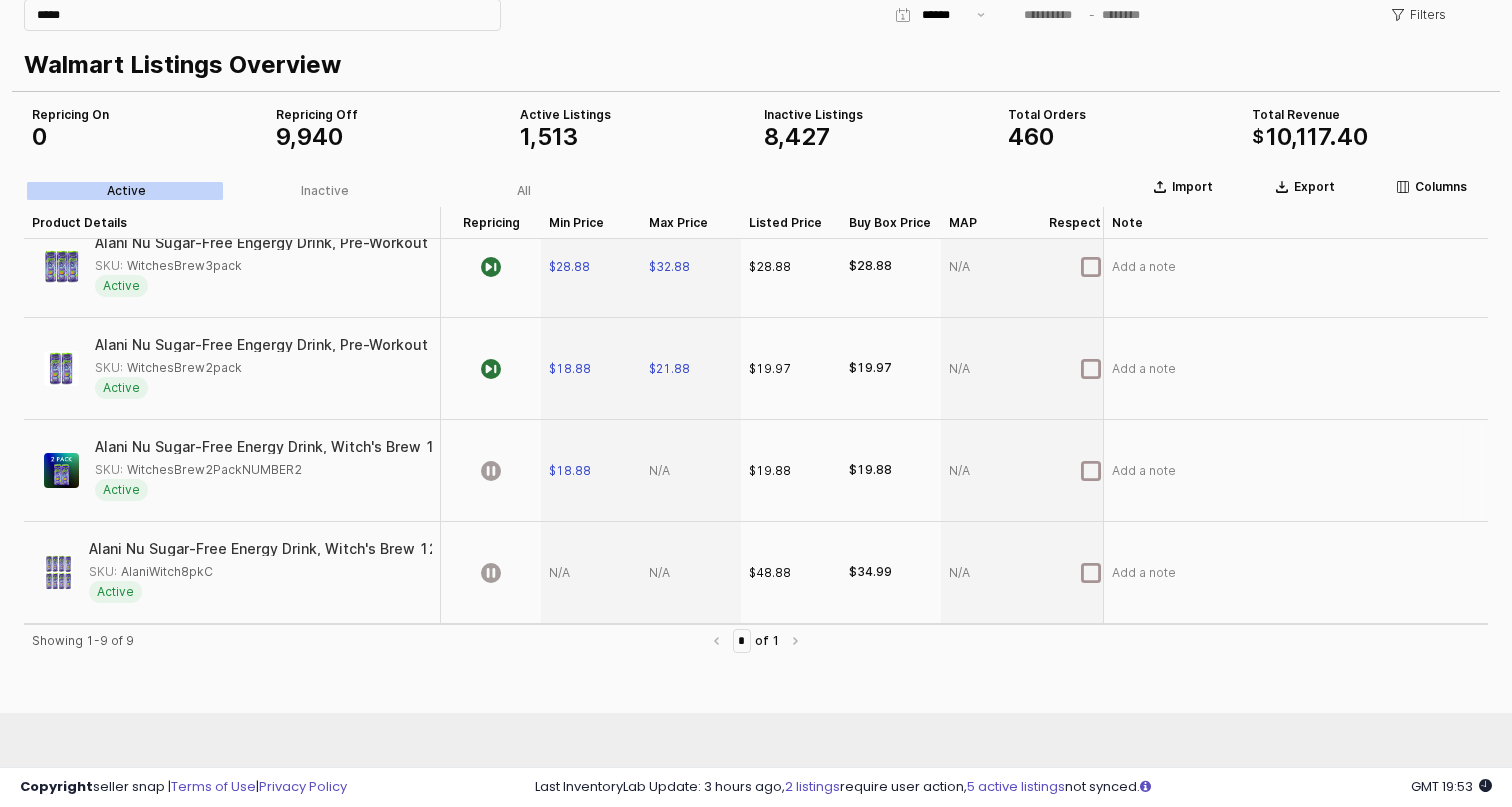 click at bounding box center (691, 471) 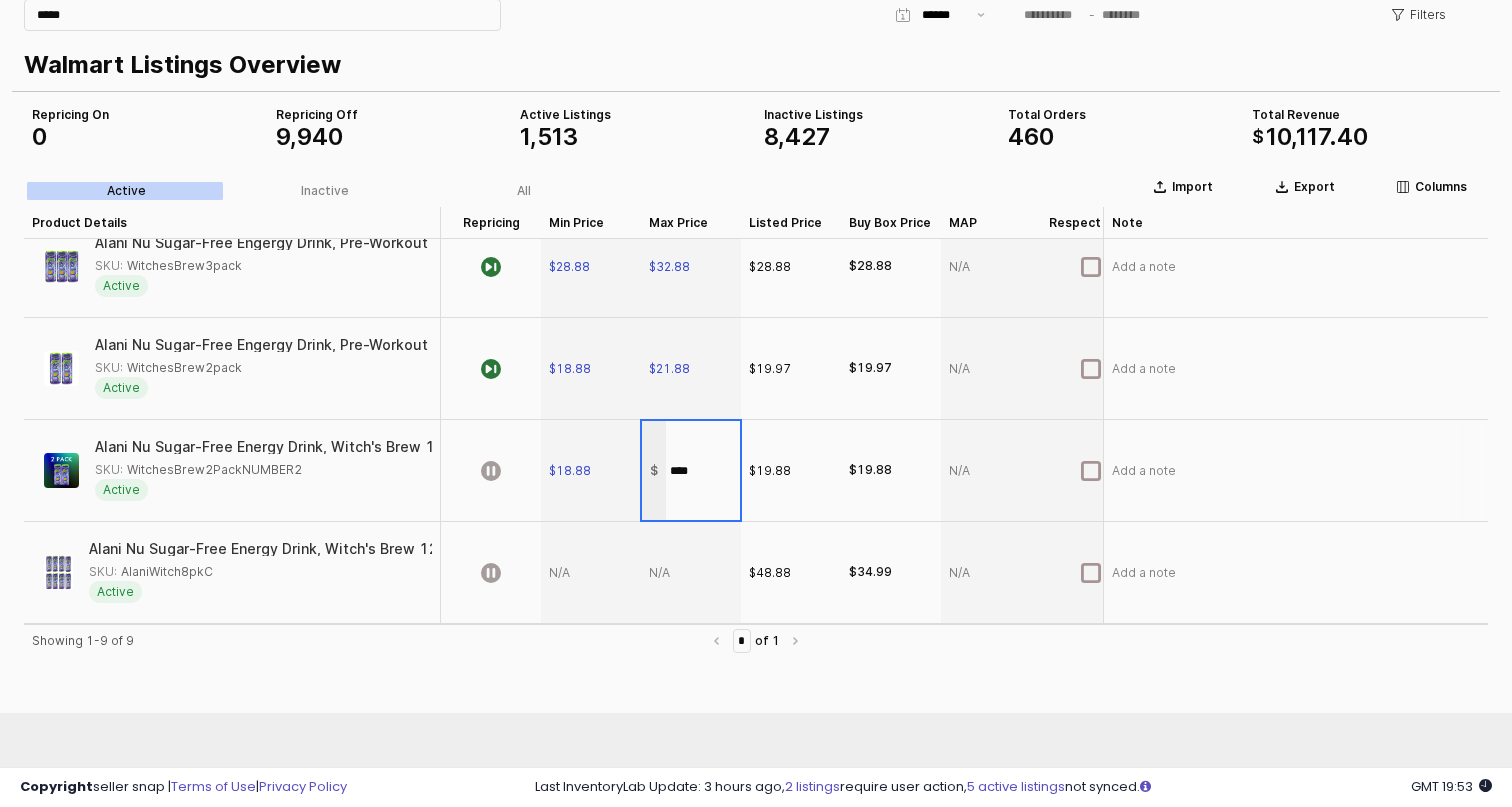 type on "*****" 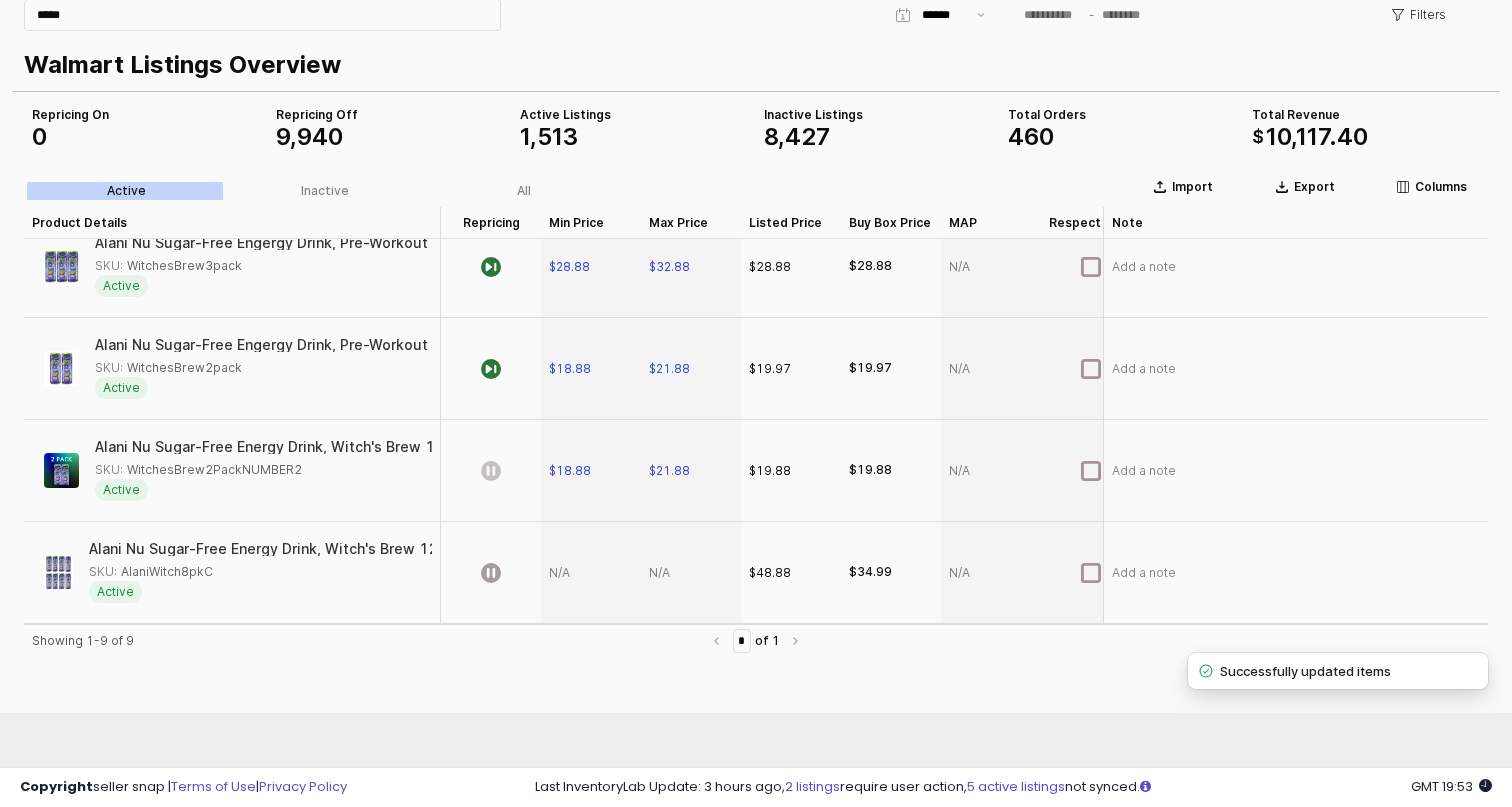 click 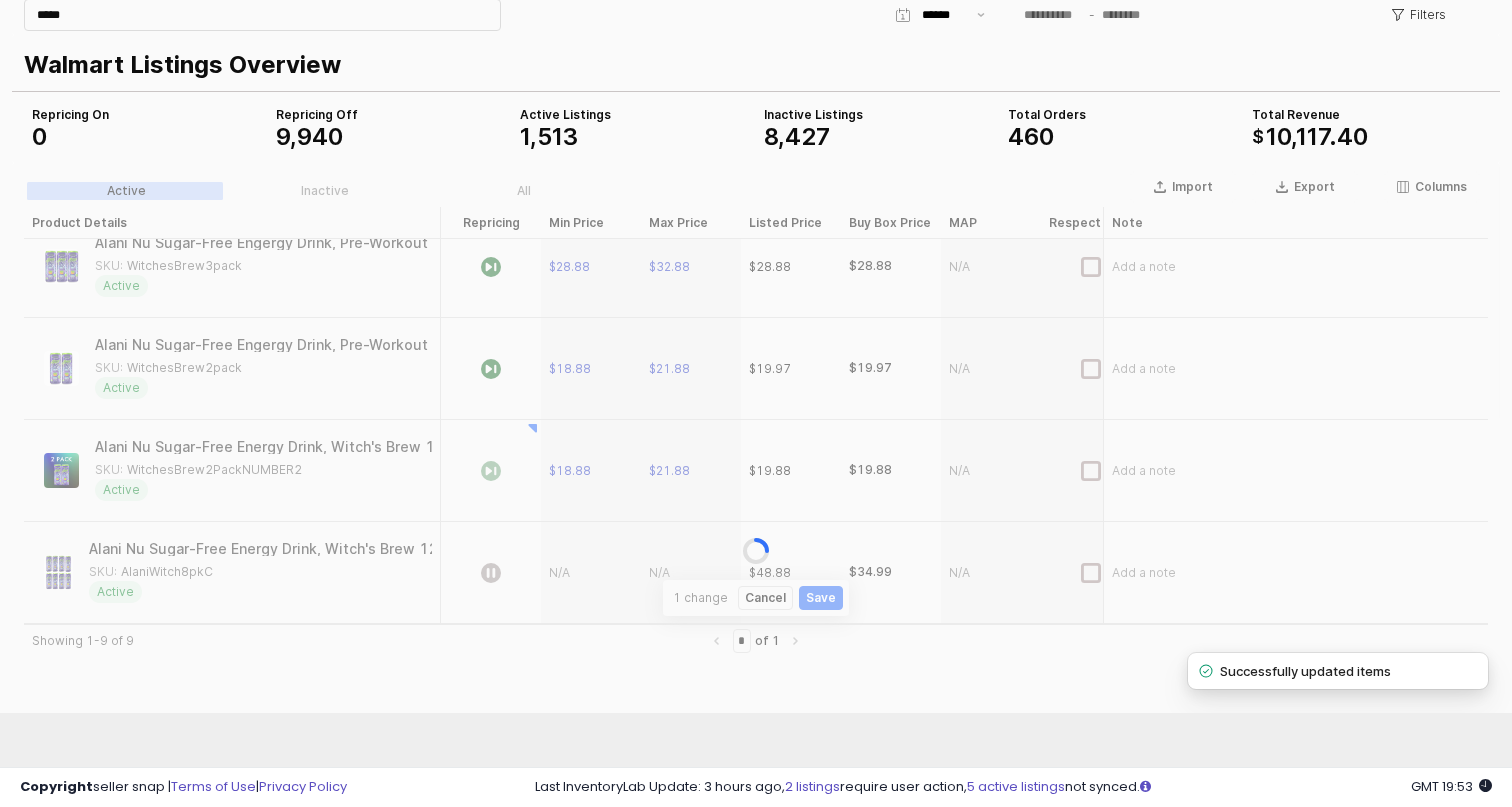 click at bounding box center (756, 551) 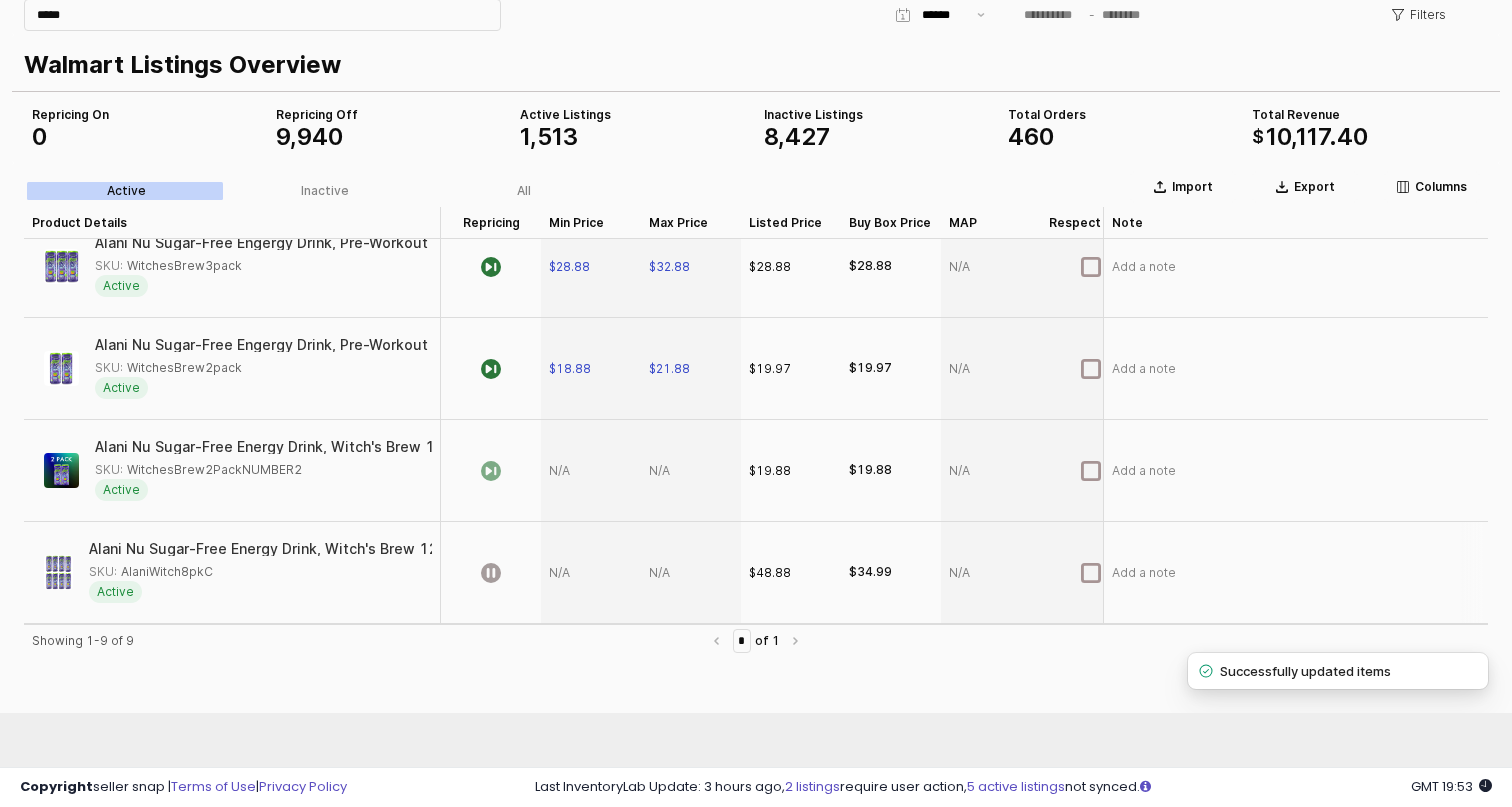 click at bounding box center (591, 573) 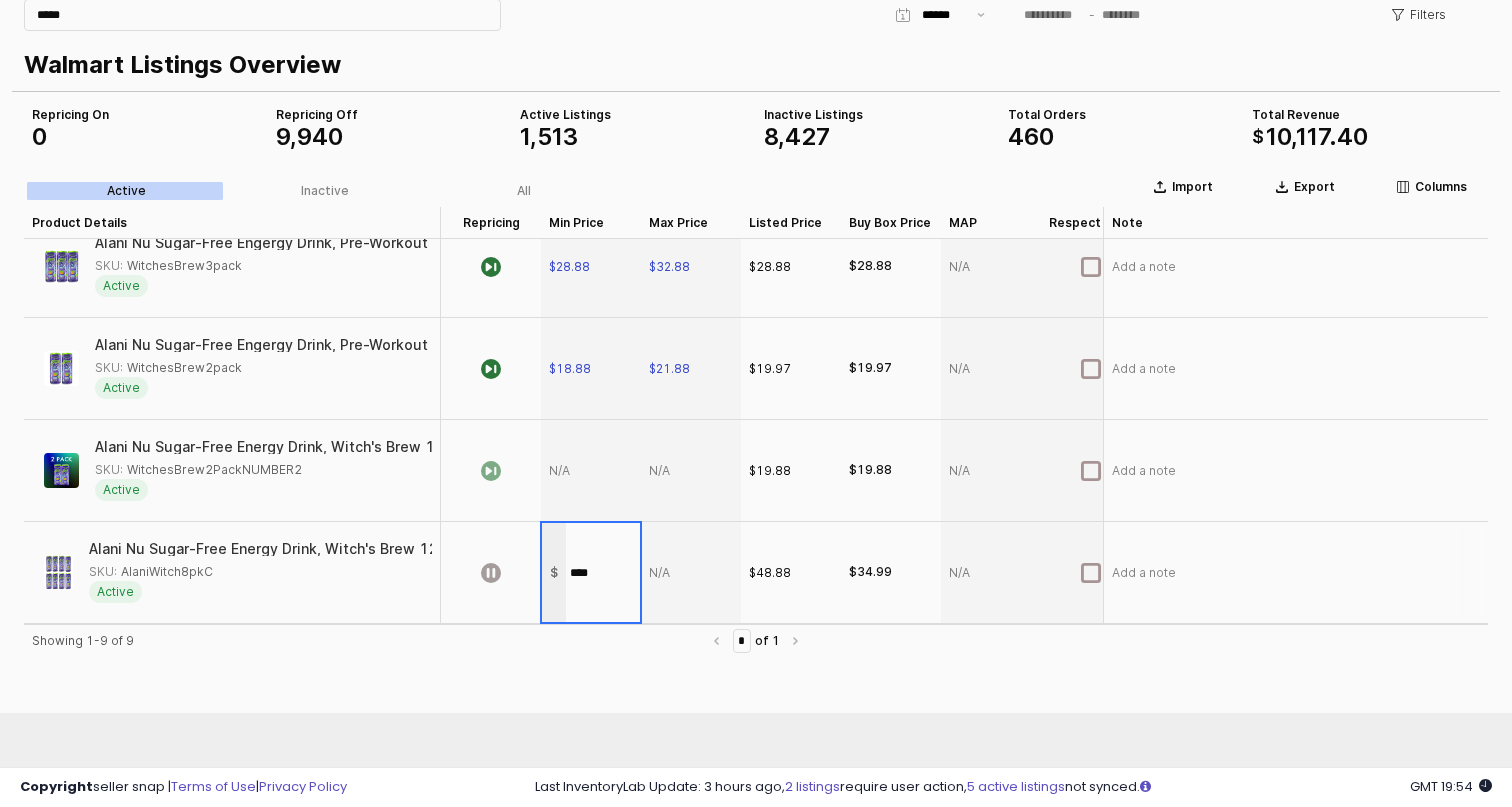 type on "*****" 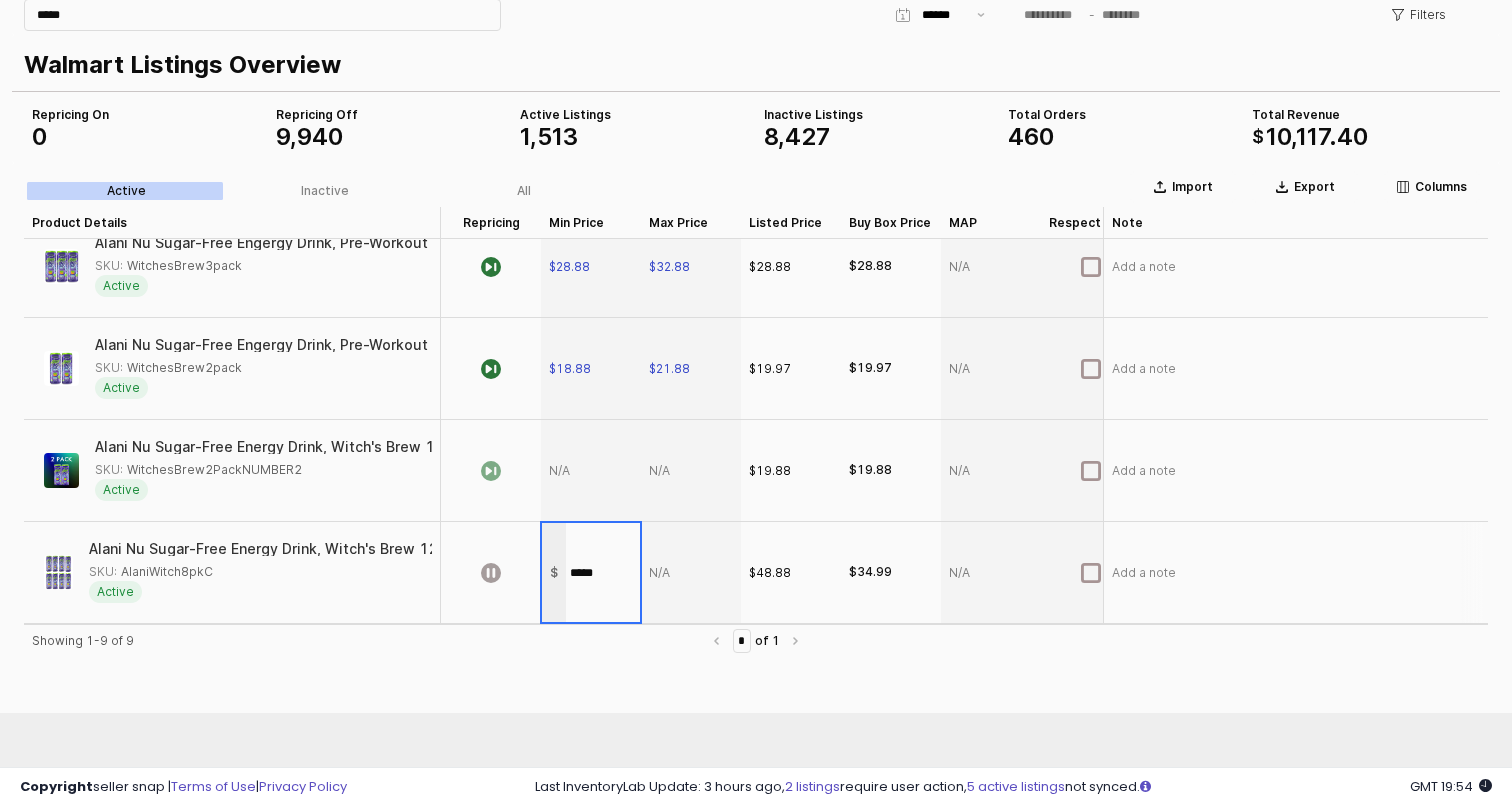 scroll, scrollTop: 329, scrollLeft: 0, axis: vertical 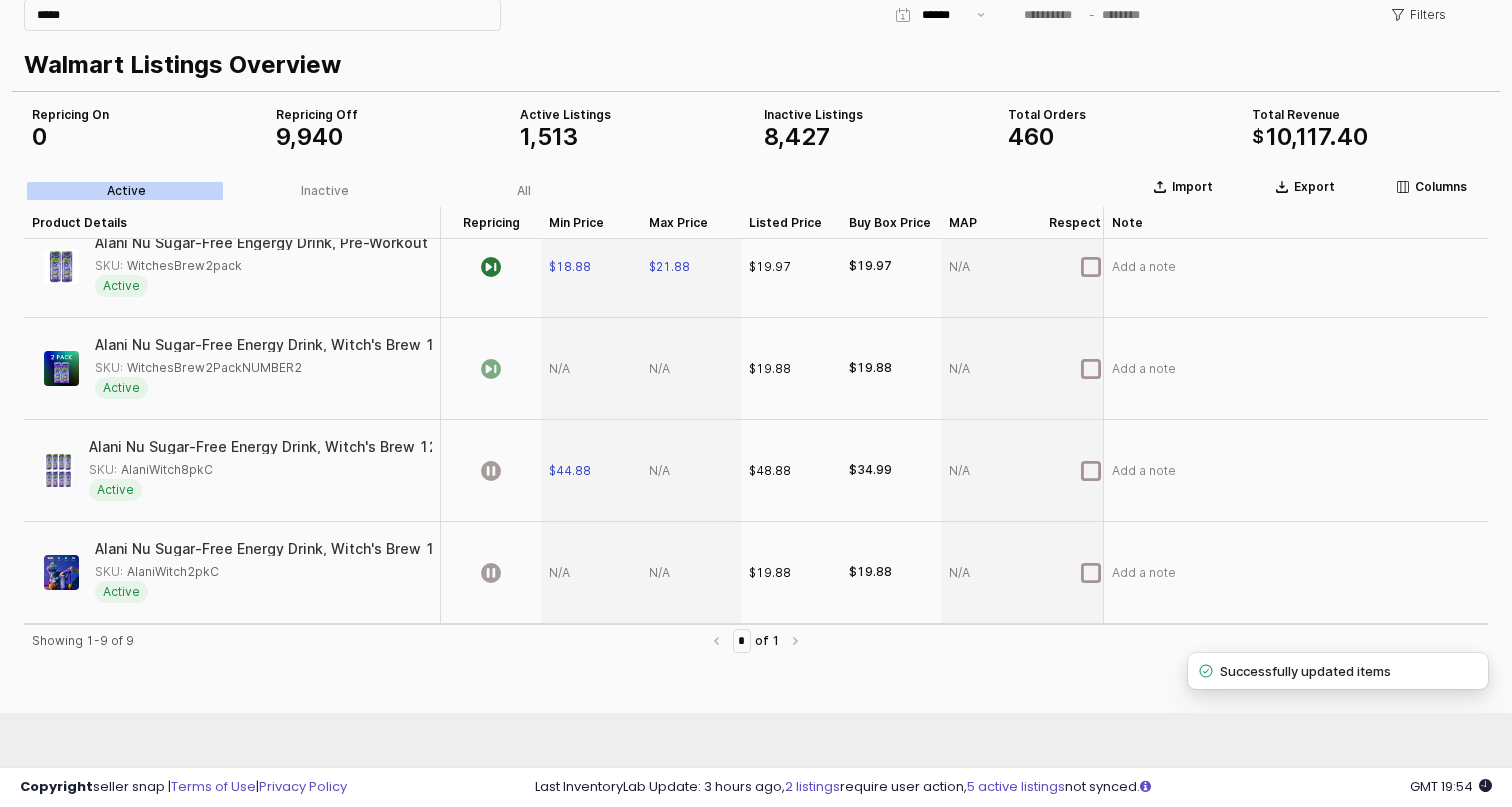 click at bounding box center (691, 471) 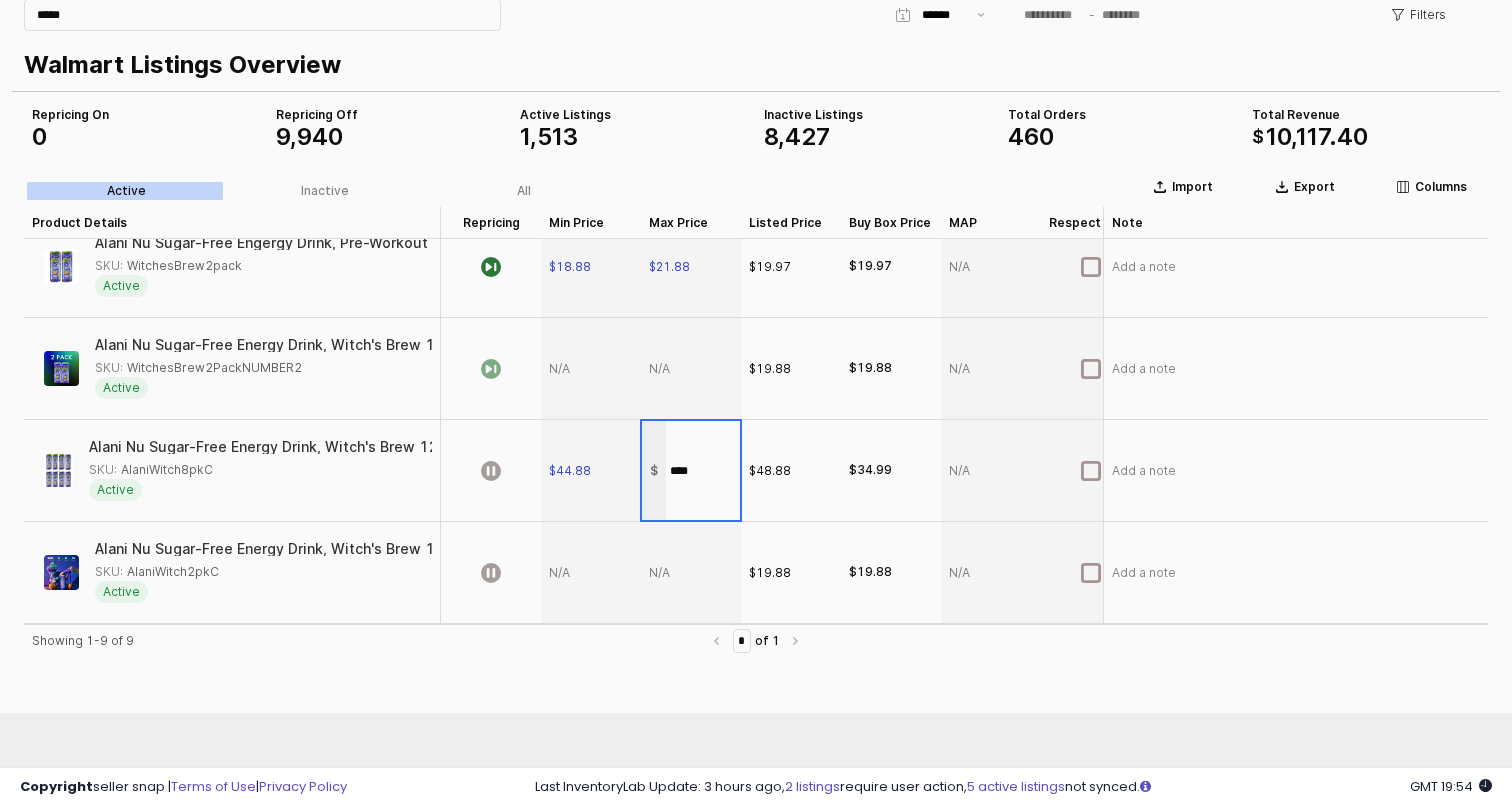 type on "*****" 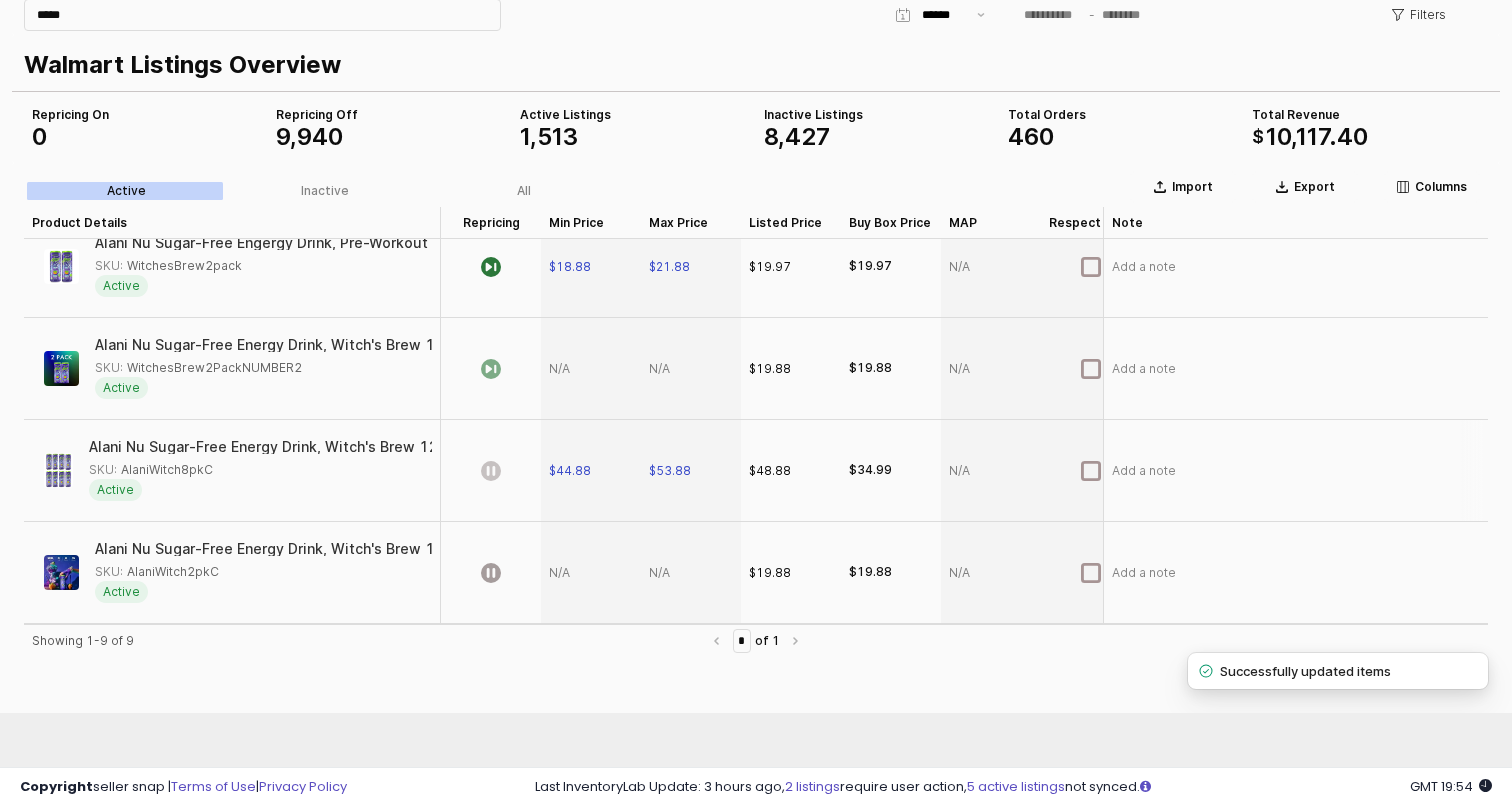 click 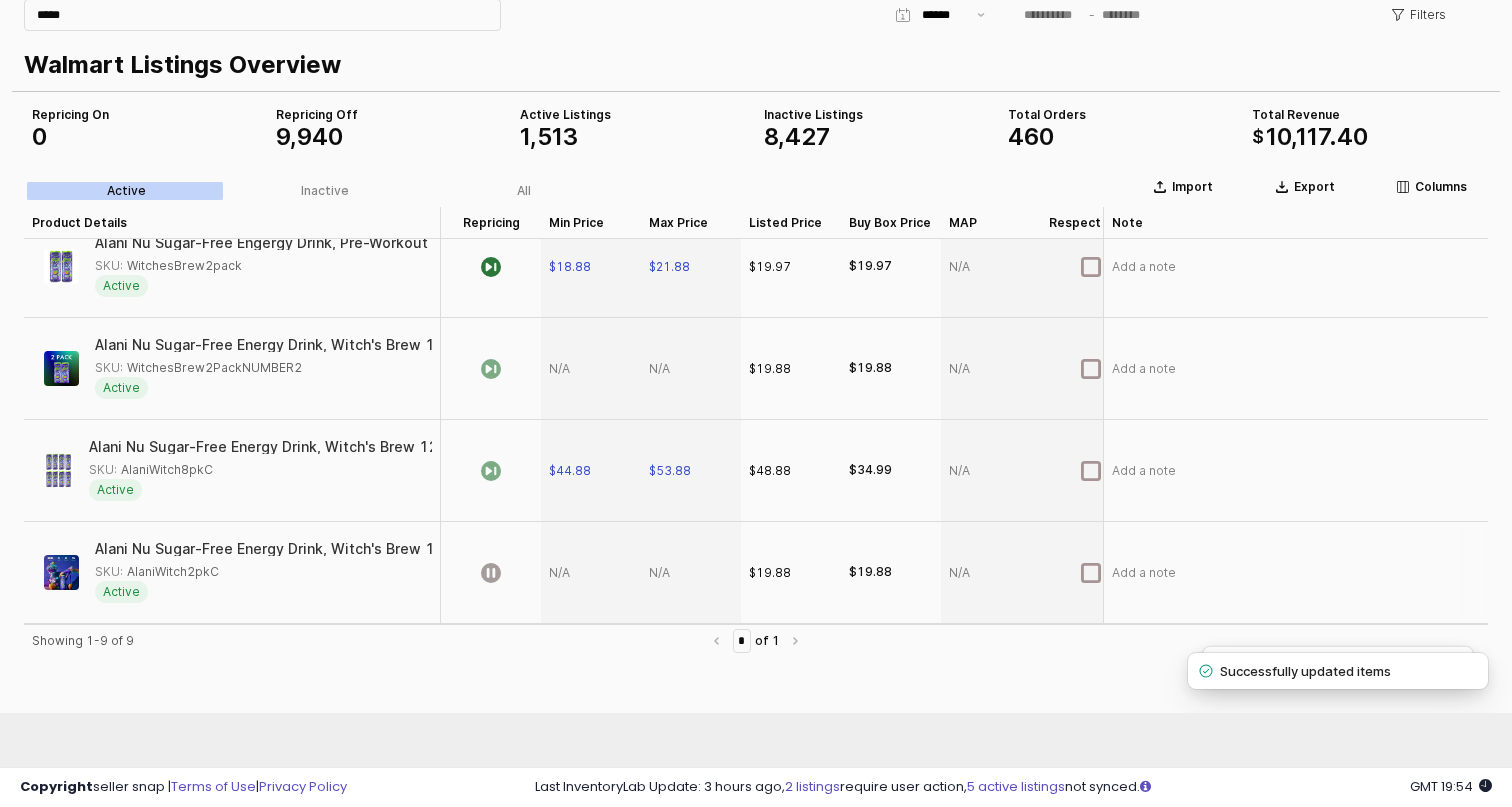 click at bounding box center (591, 573) 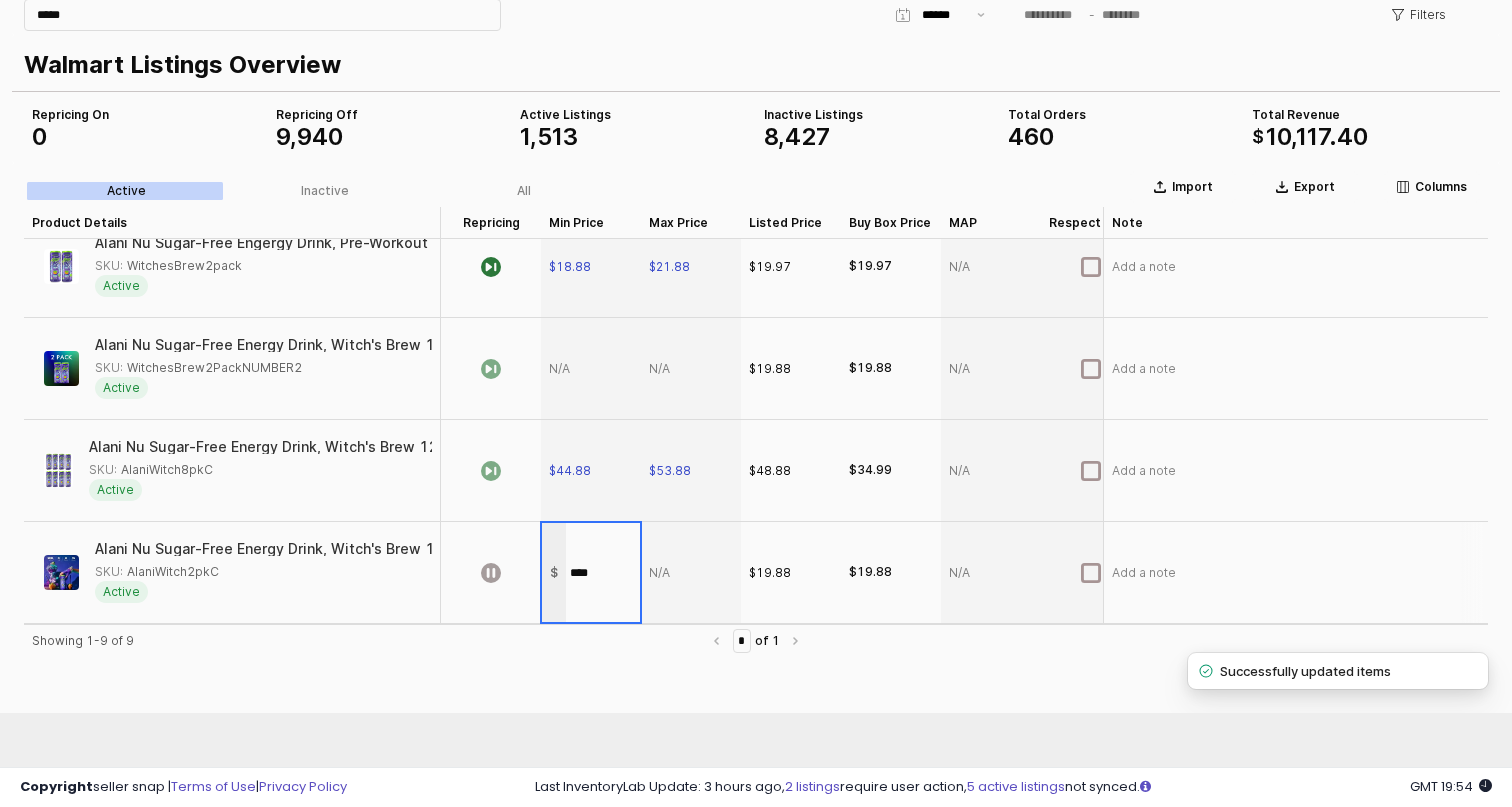 type on "*****" 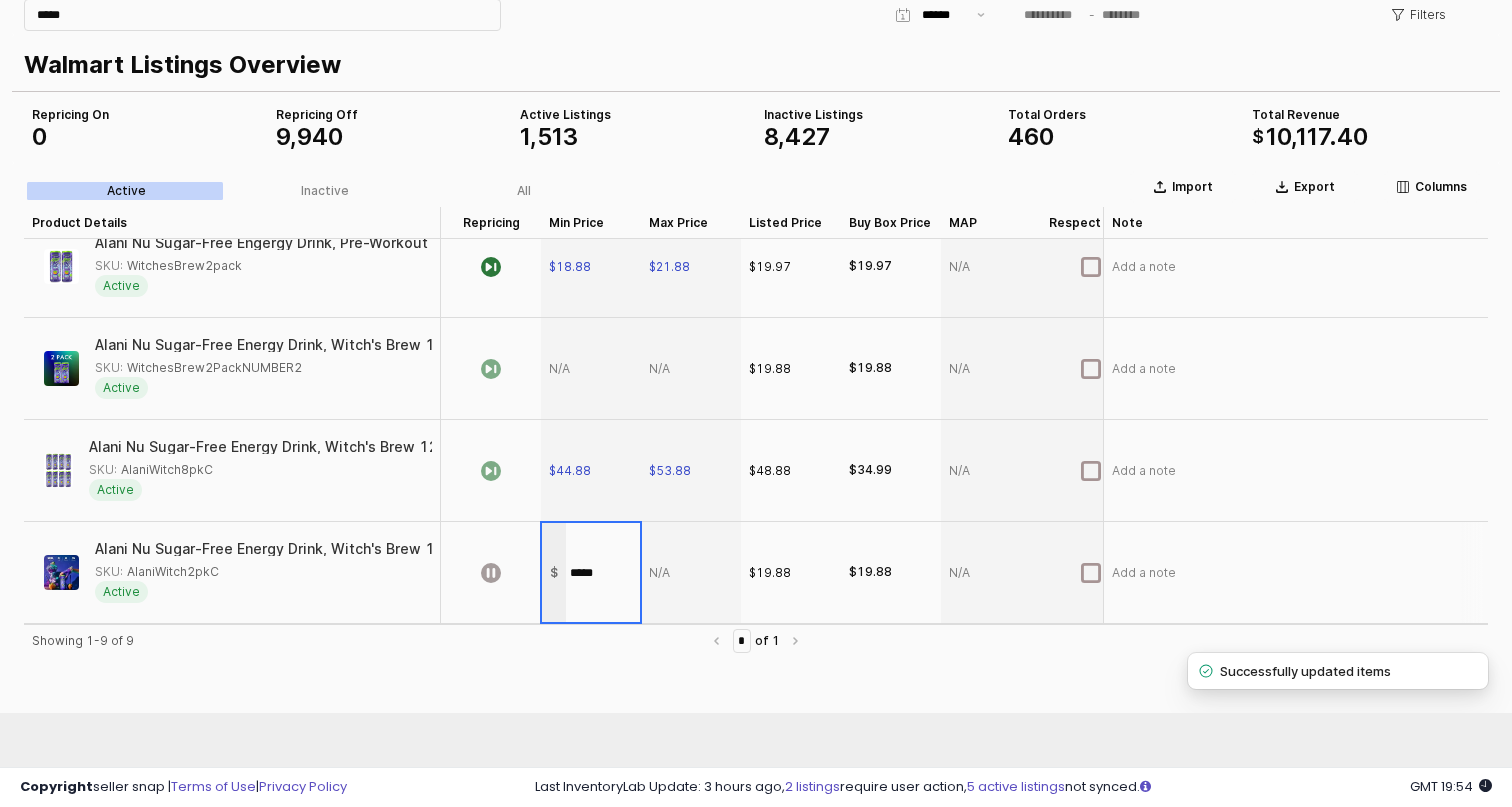 scroll, scrollTop: 431, scrollLeft: 0, axis: vertical 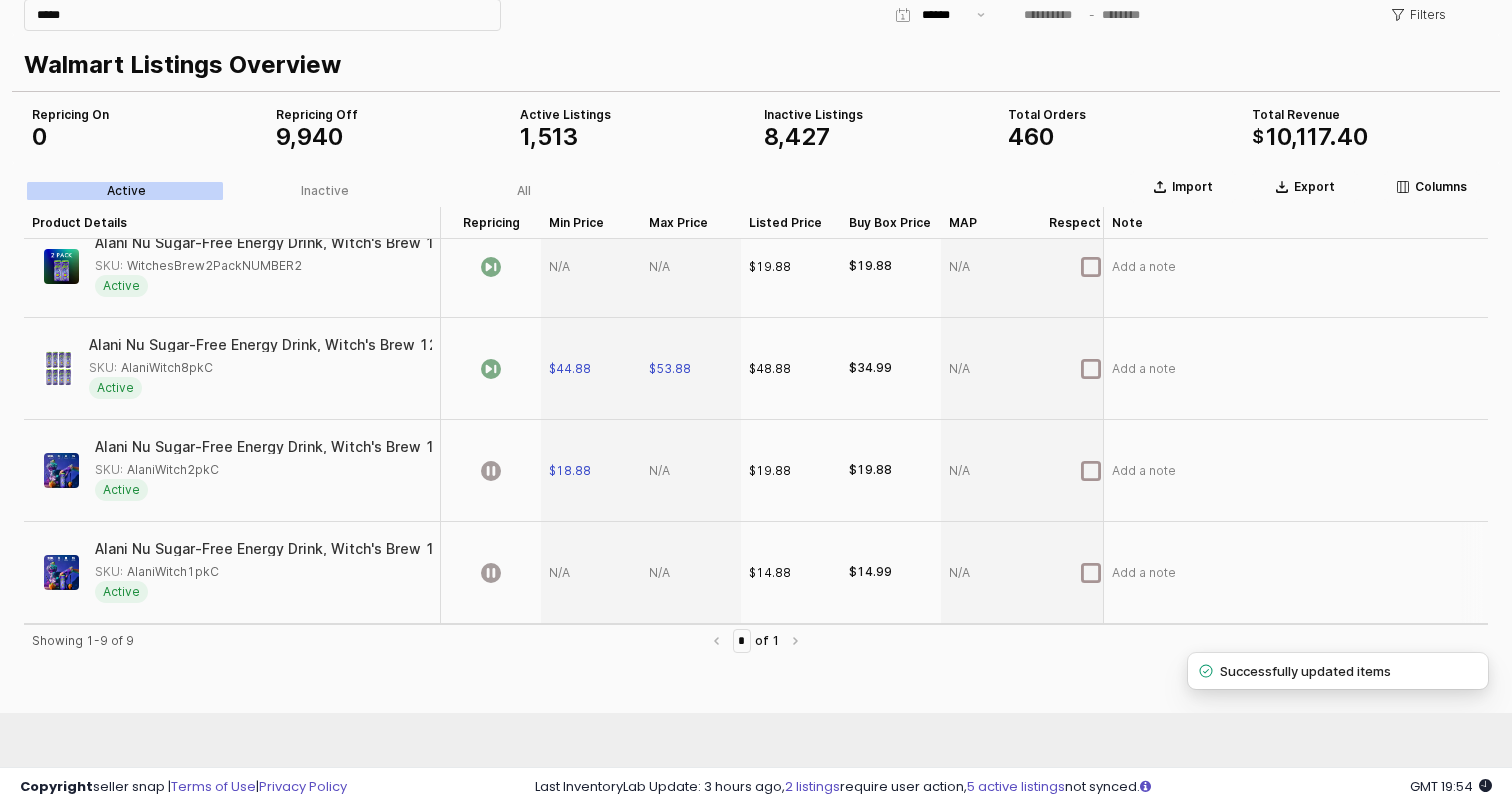 click at bounding box center [691, 573] 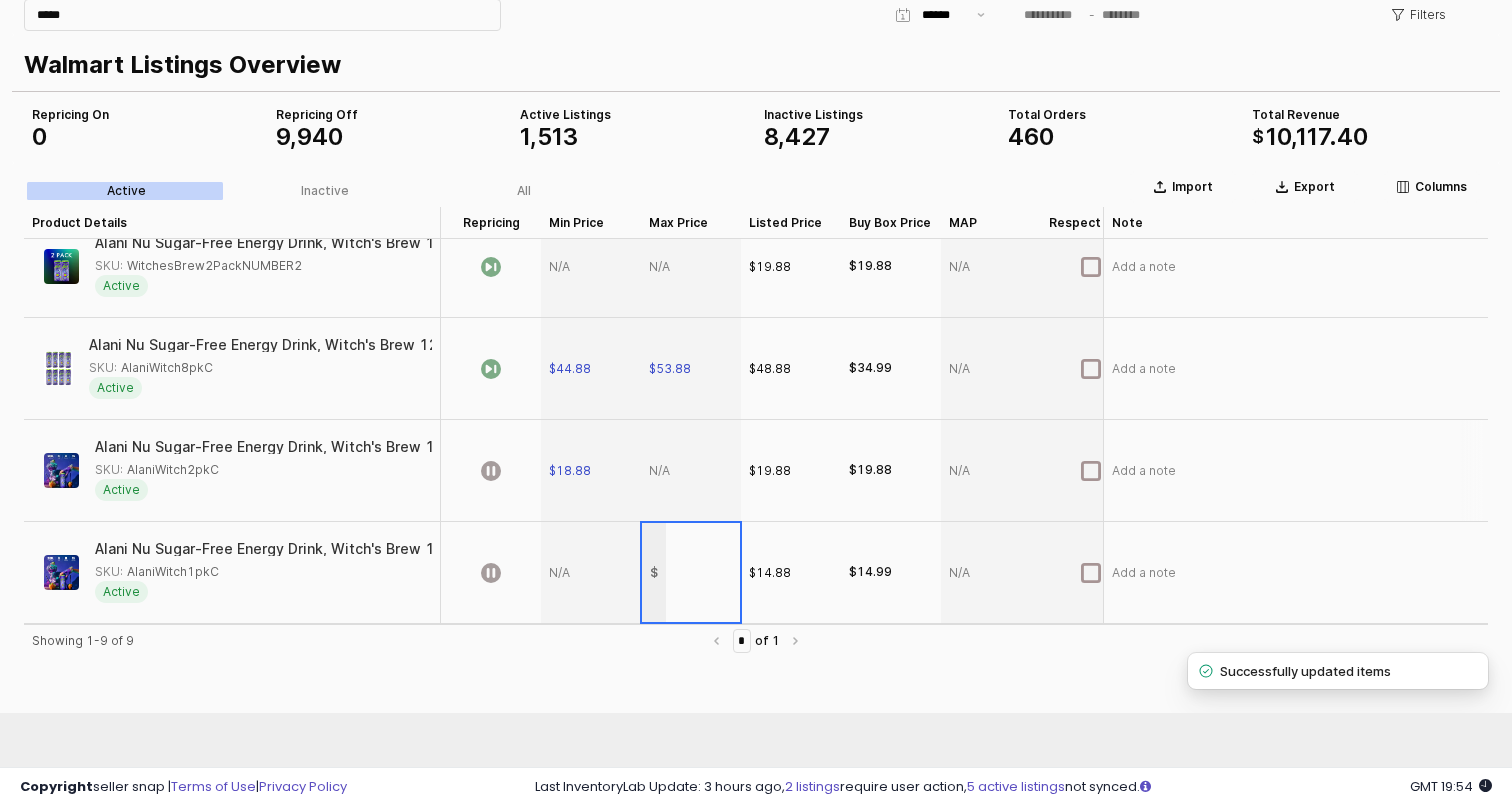 click at bounding box center (691, 471) 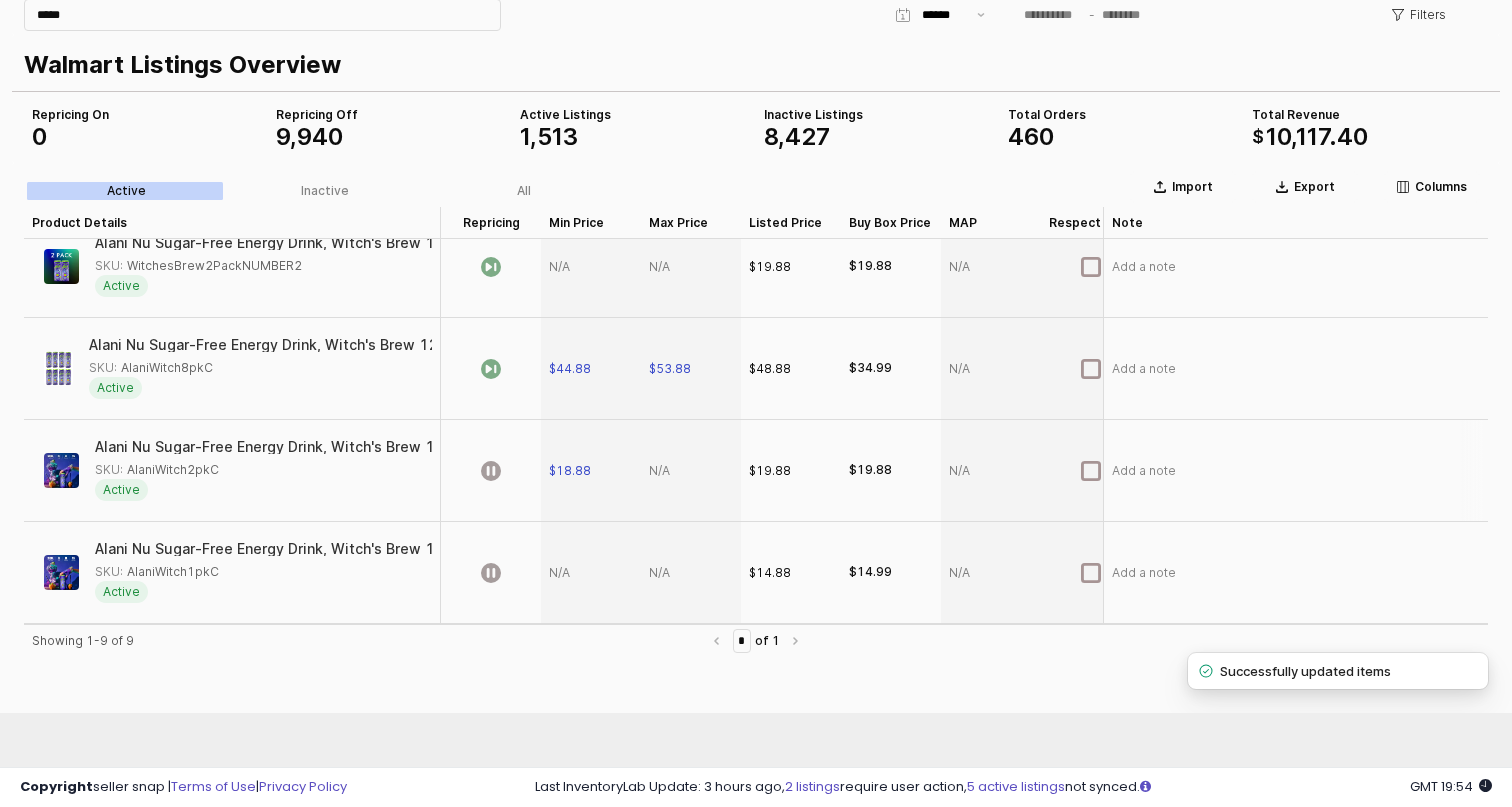 click at bounding box center [691, 471] 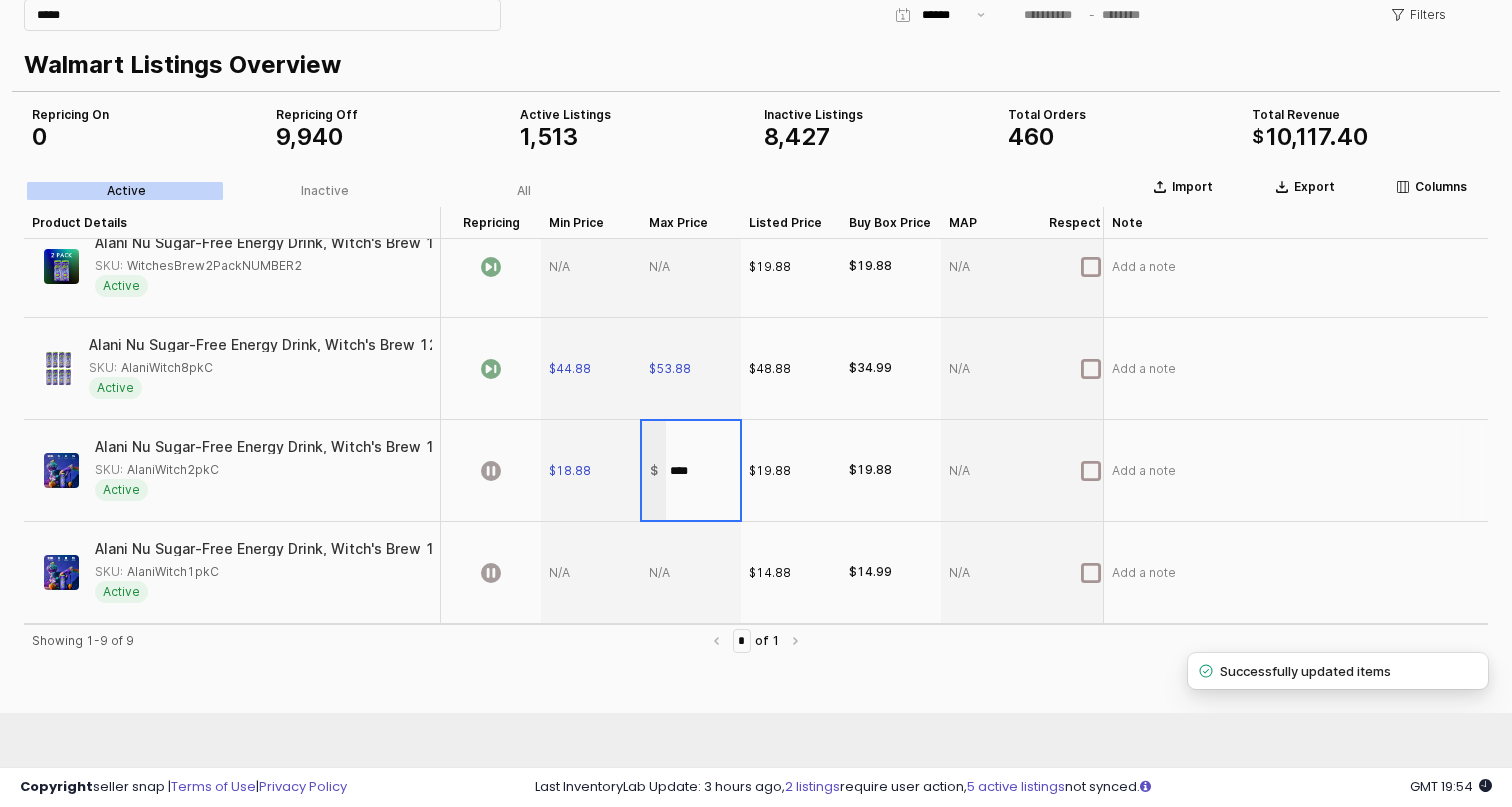 type on "*****" 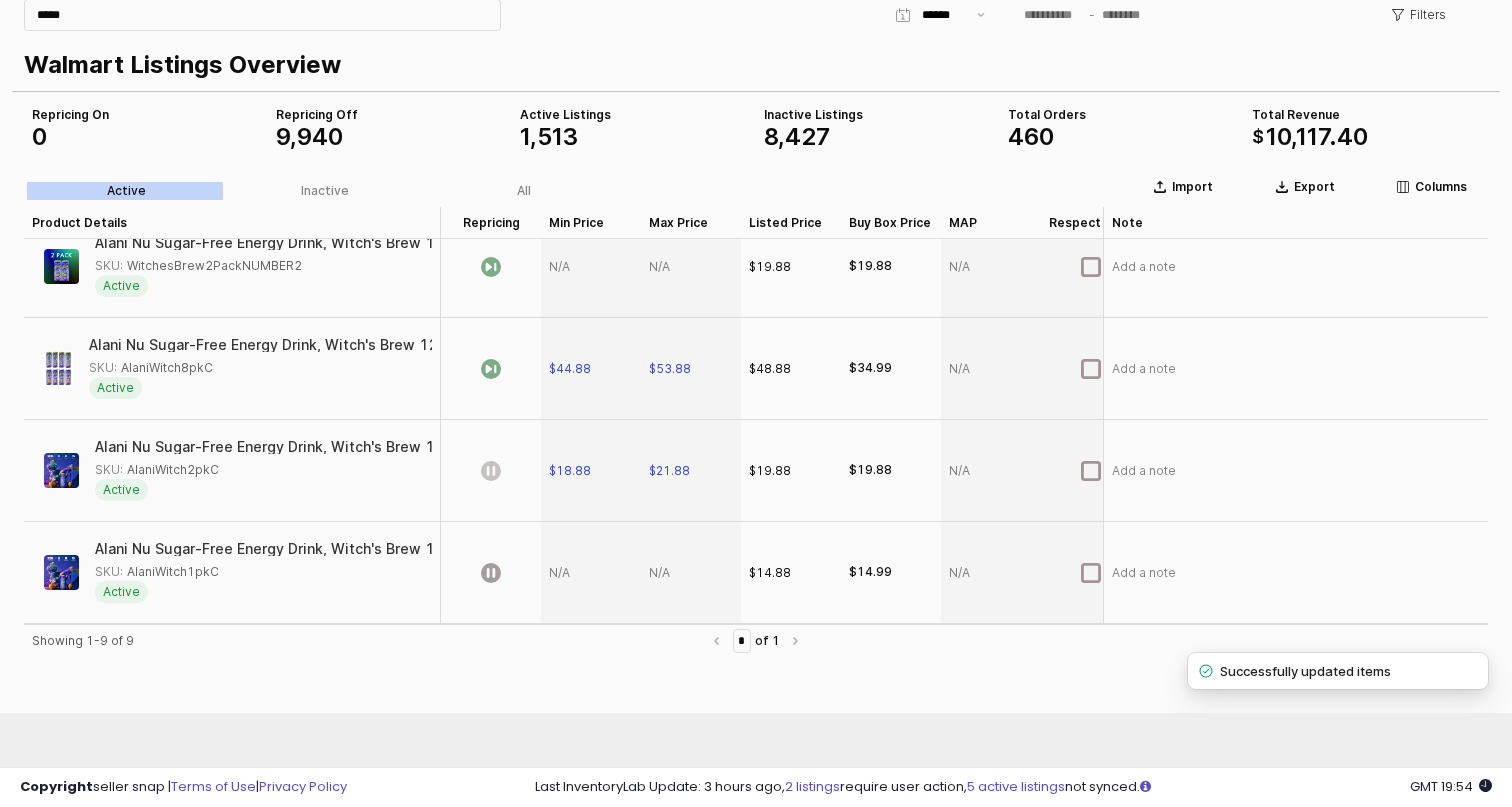 click 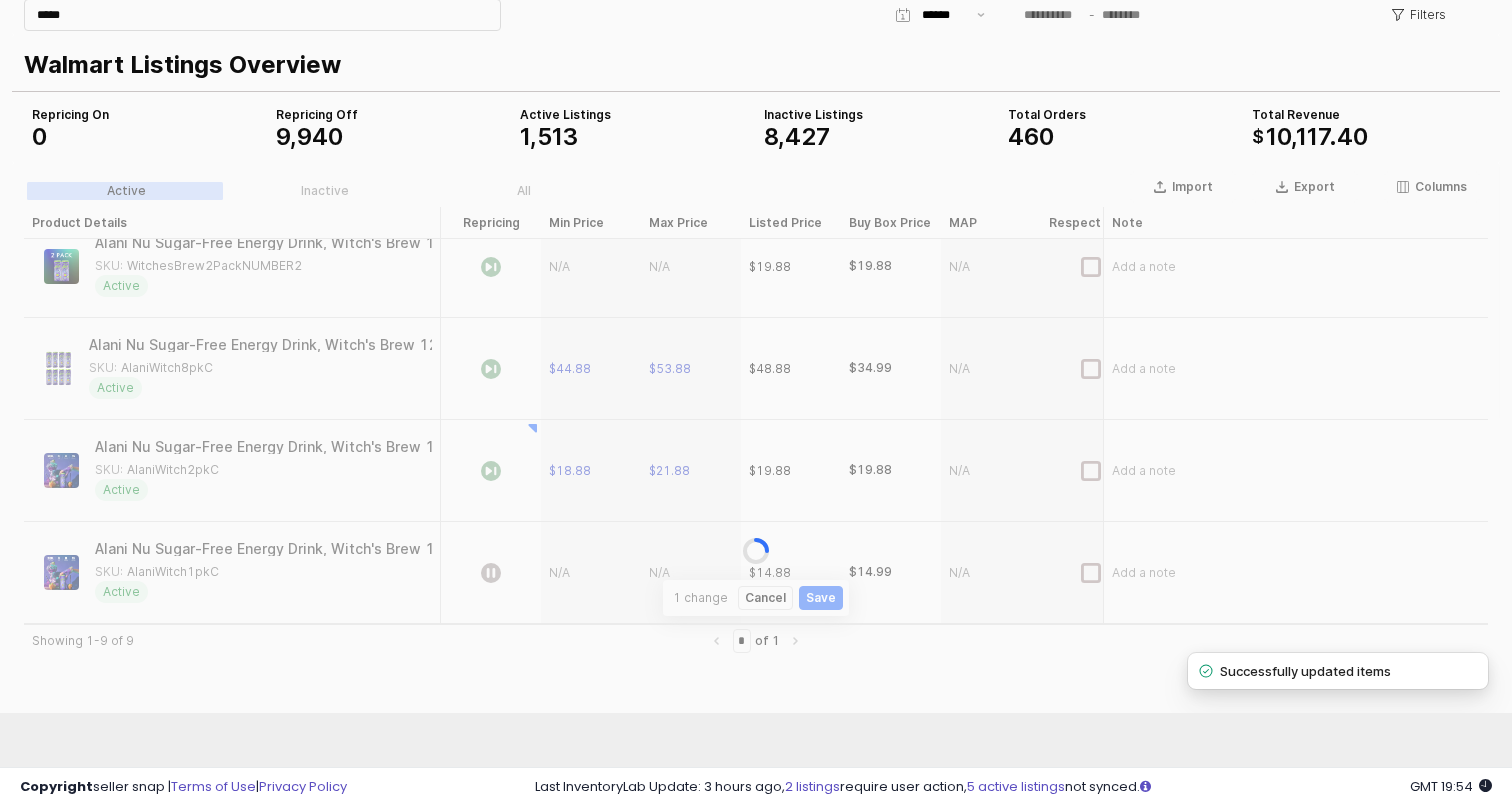 click at bounding box center (756, 551) 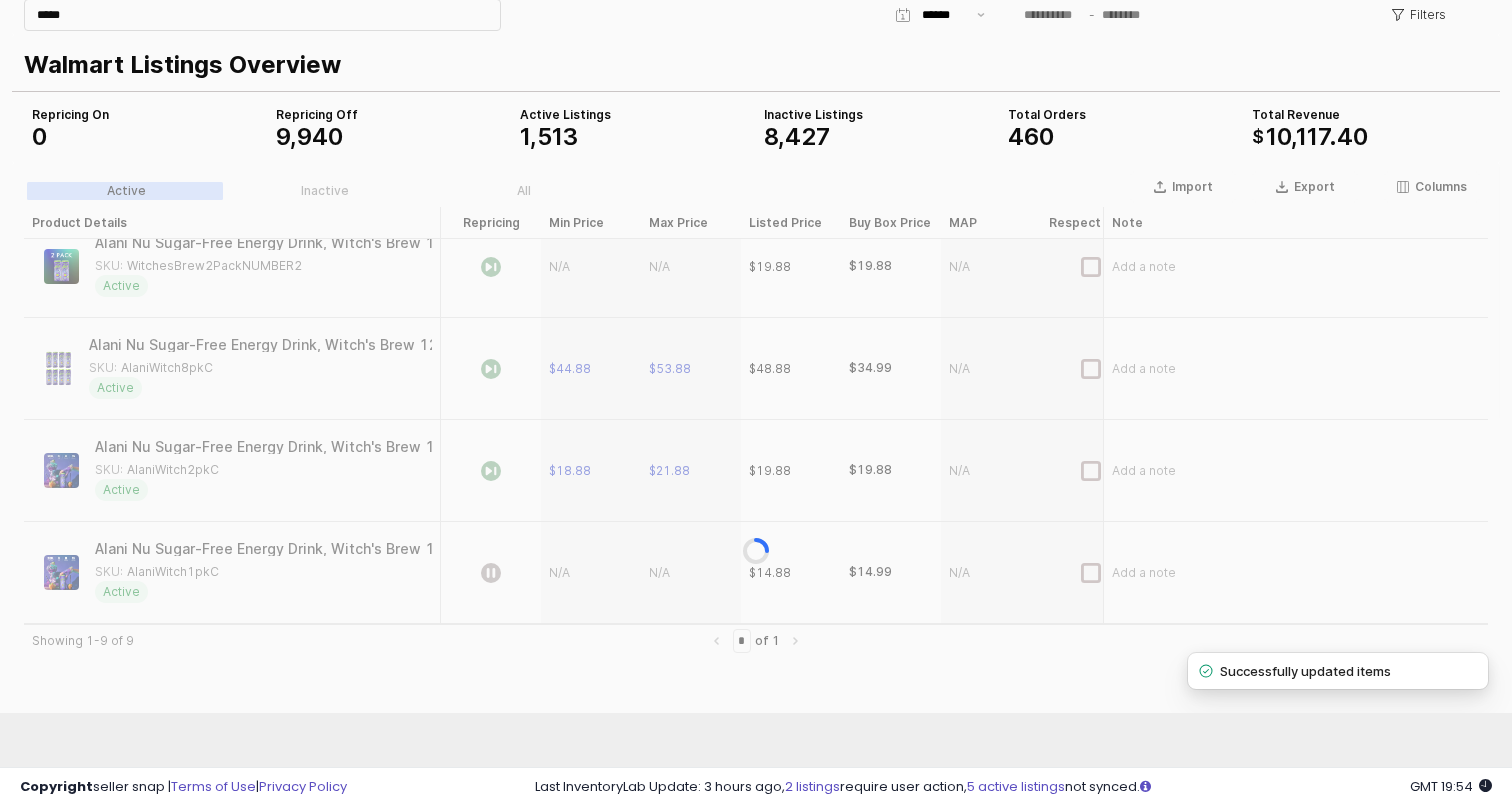 click at bounding box center (756, 551) 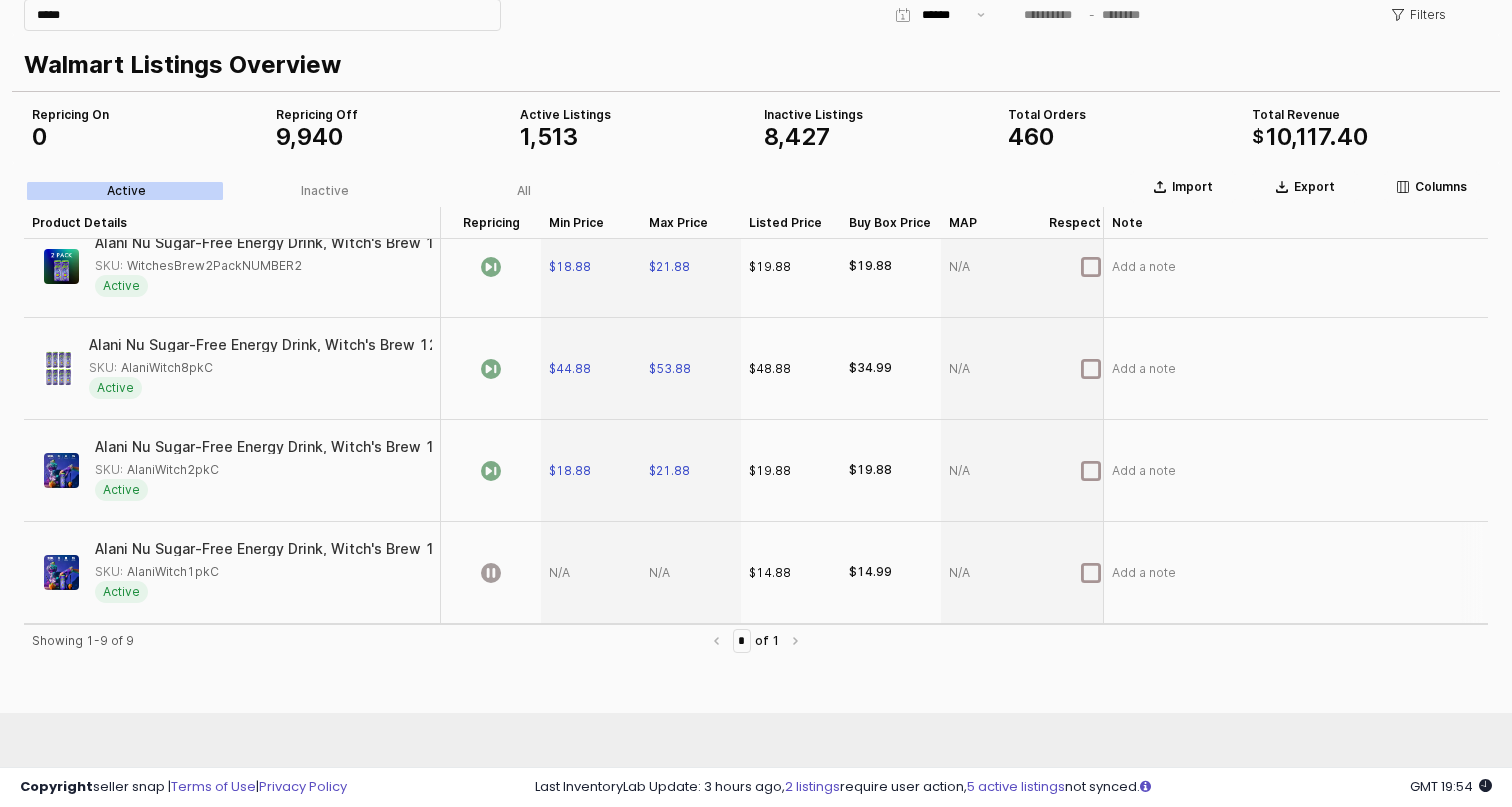 click at bounding box center (591, 573) 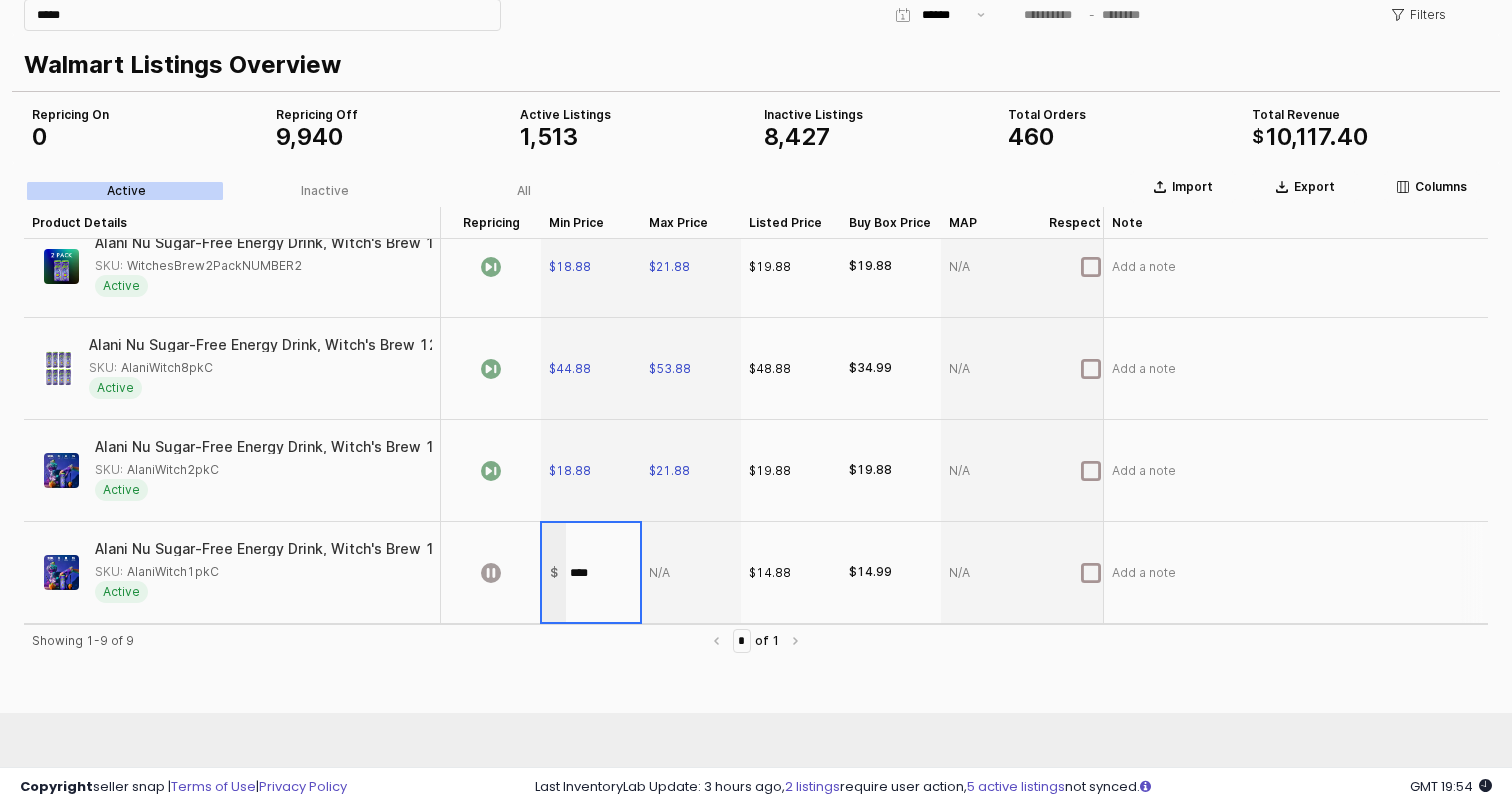 type on "*****" 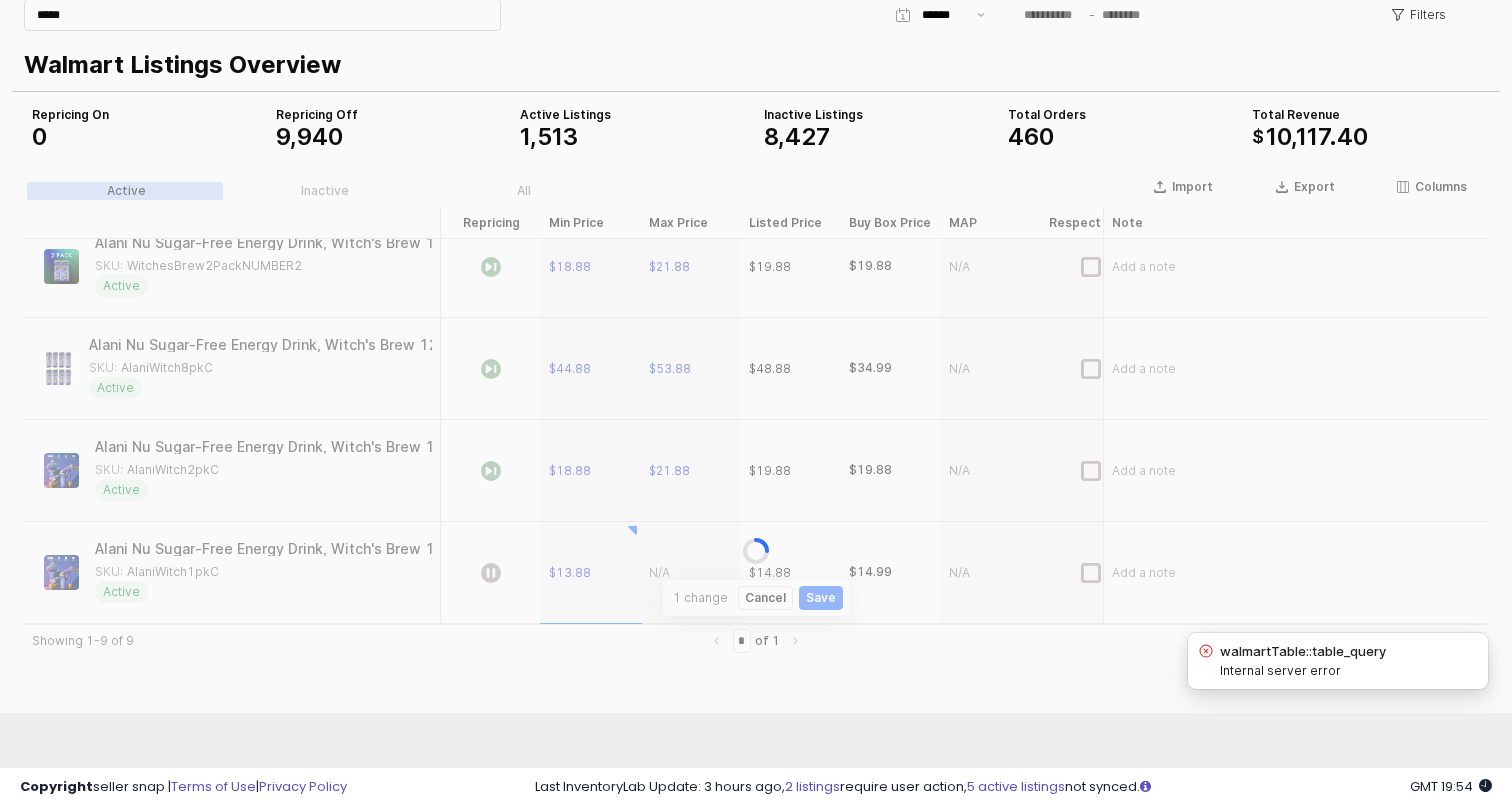 scroll, scrollTop: 533, scrollLeft: 0, axis: vertical 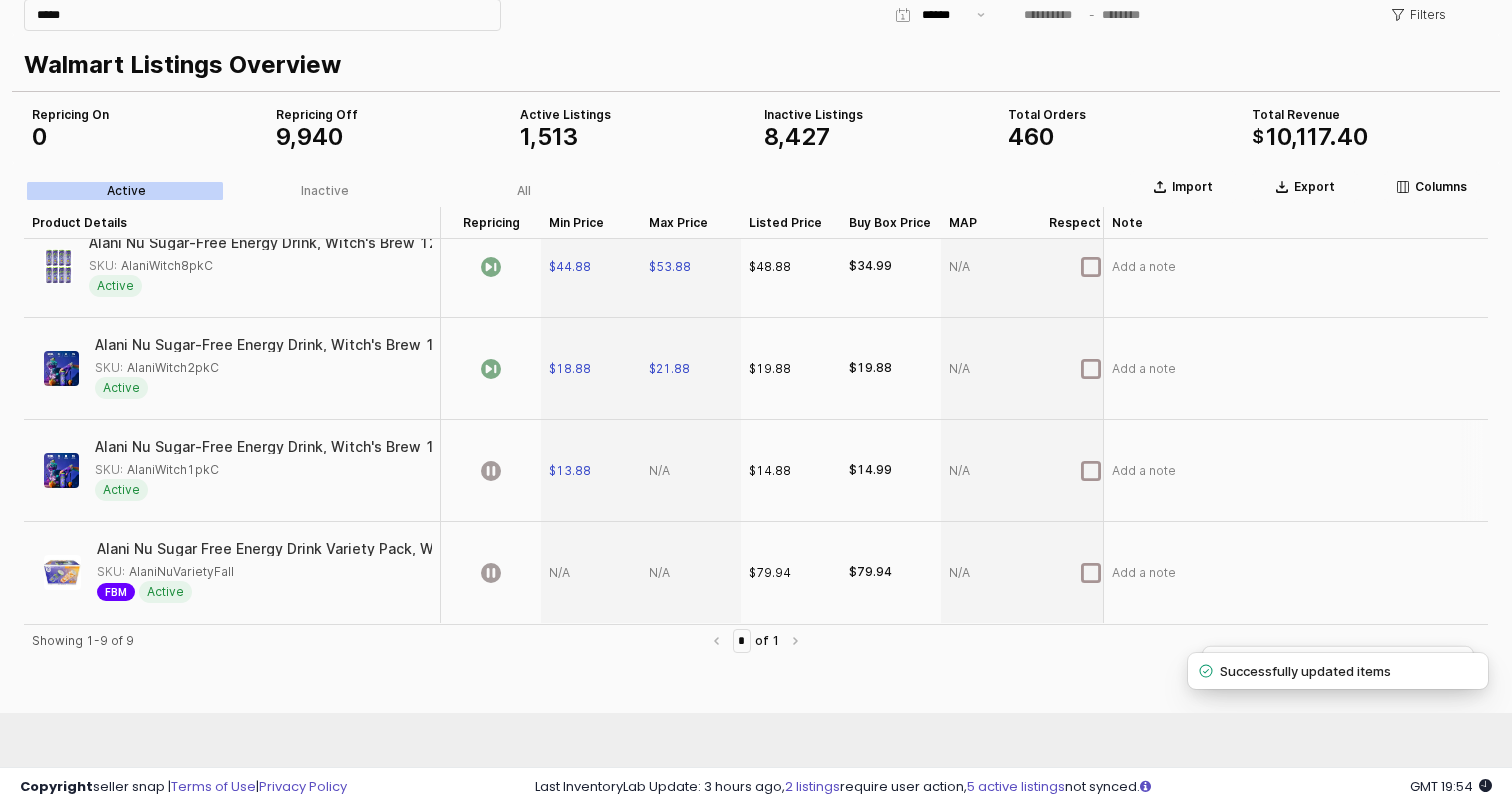 click at bounding box center (691, 471) 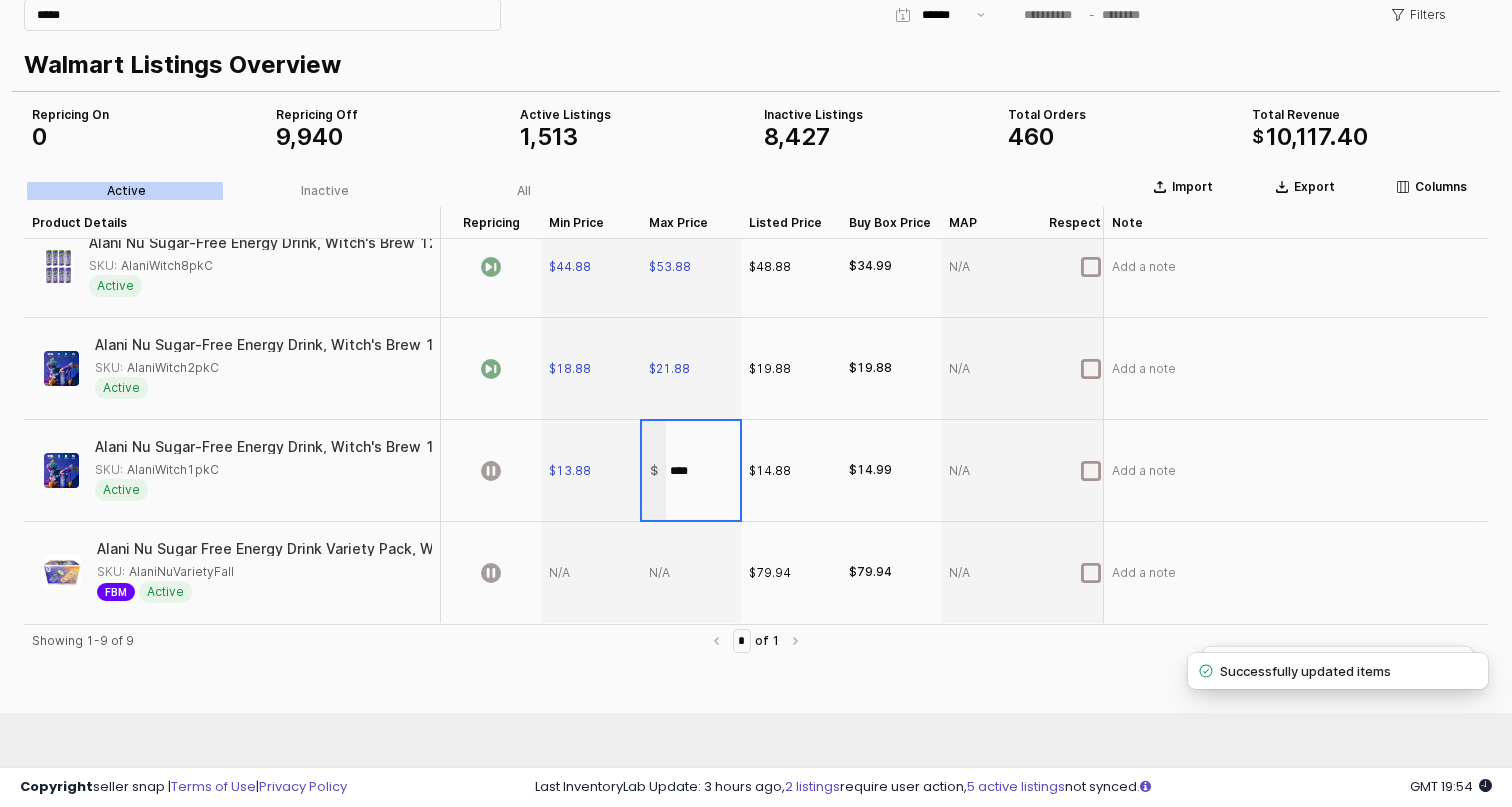 type on "*****" 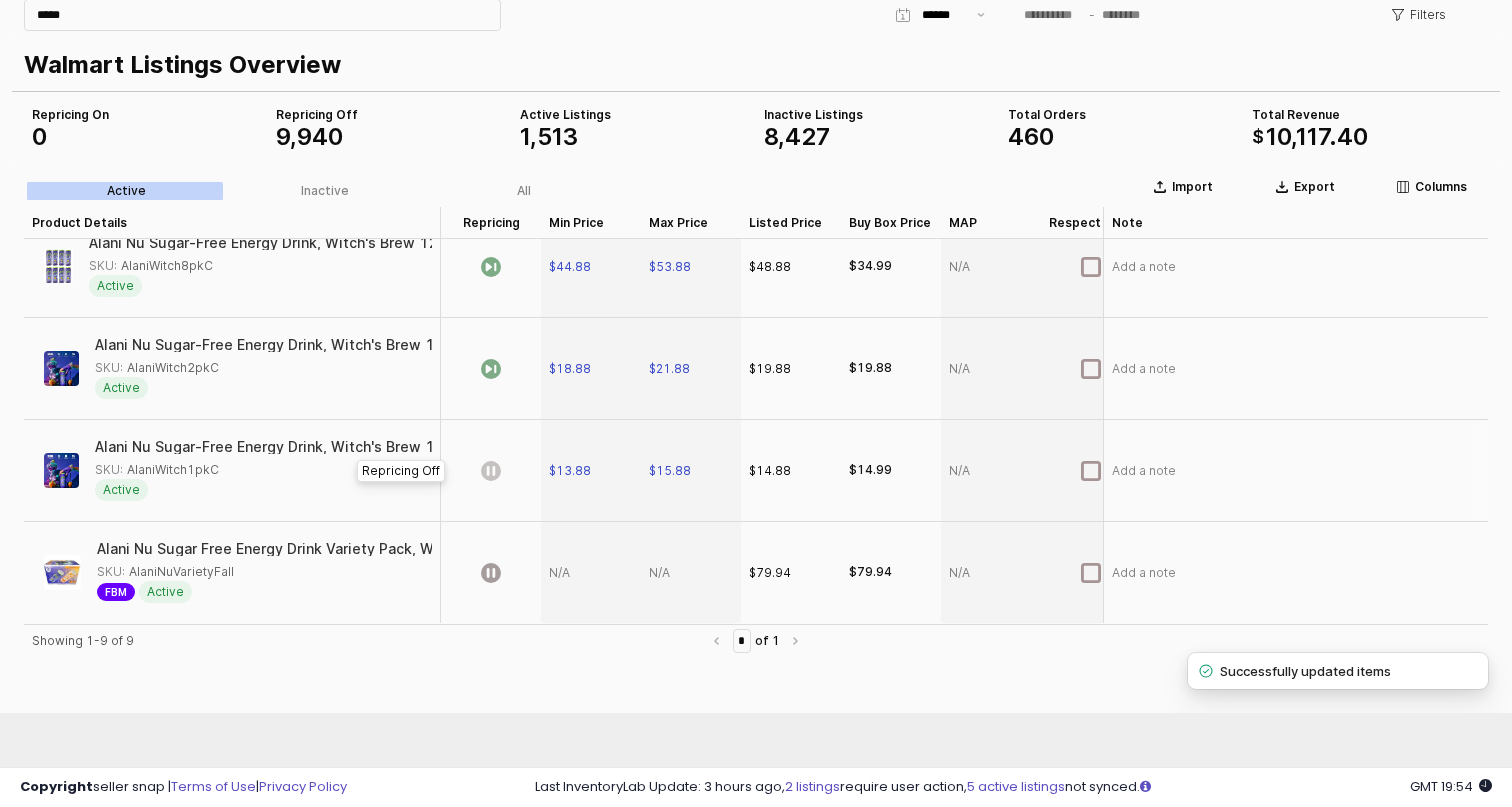 click 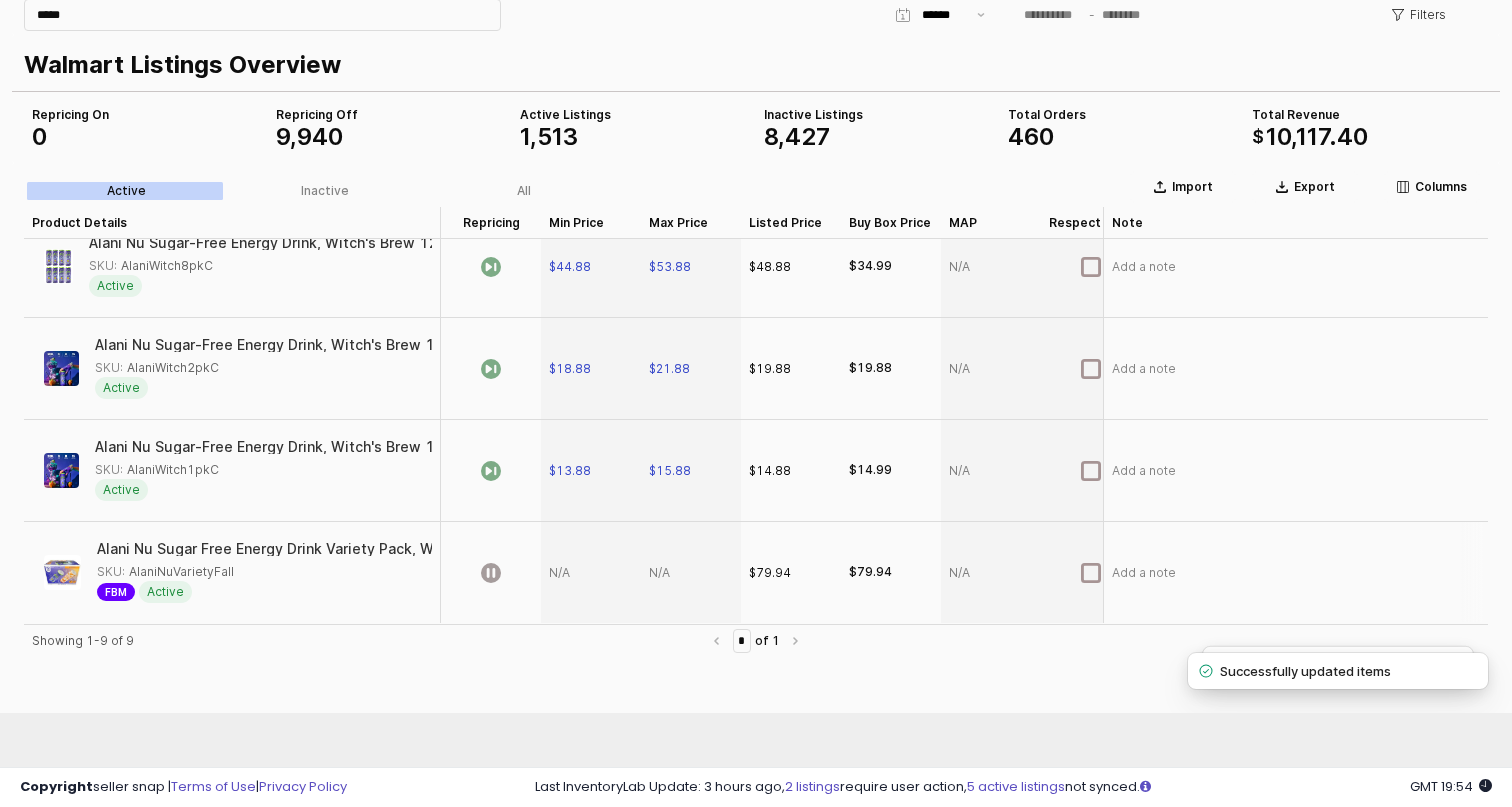 click at bounding box center [591, 572] 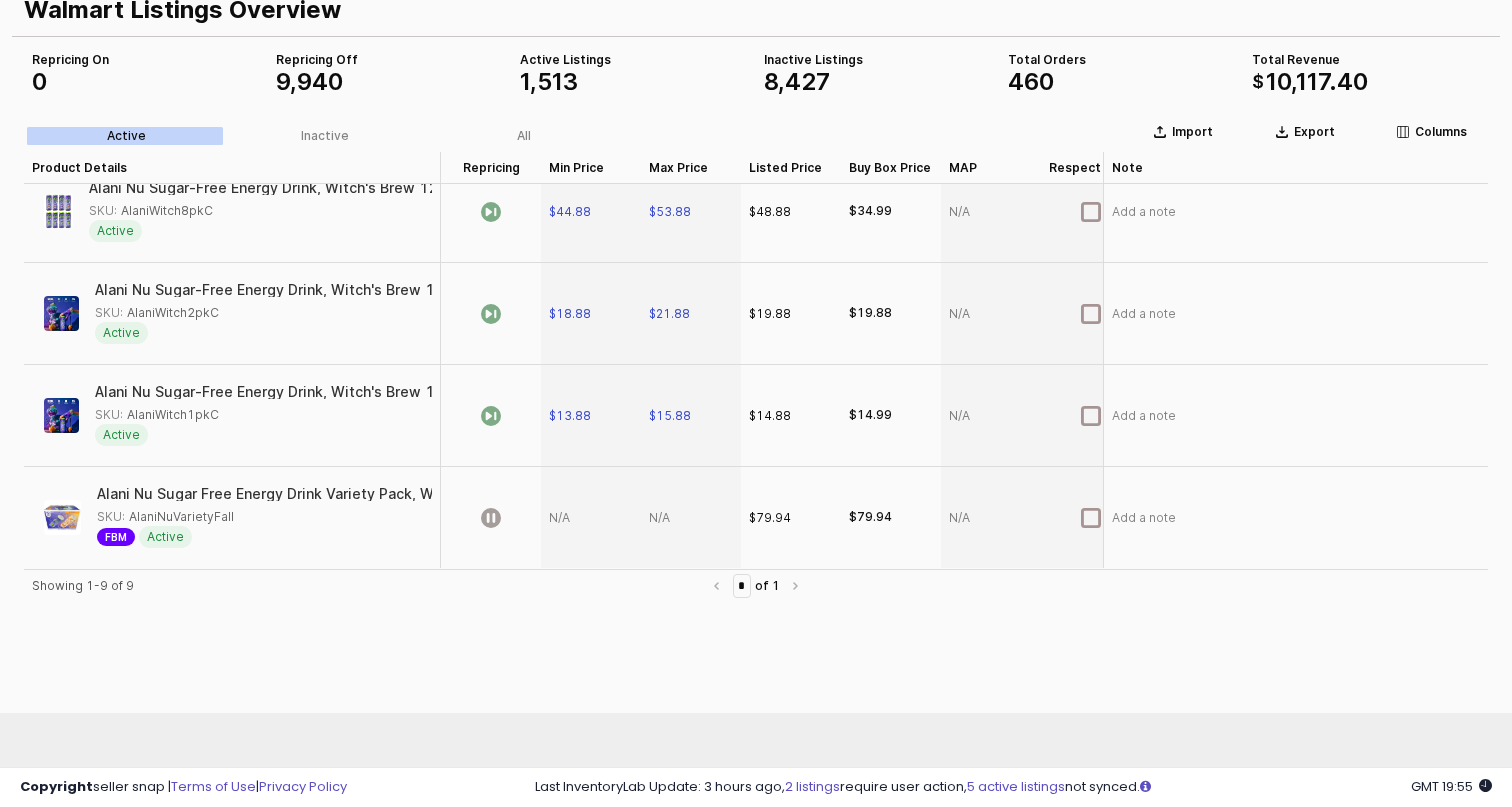 scroll, scrollTop: 0, scrollLeft: 0, axis: both 